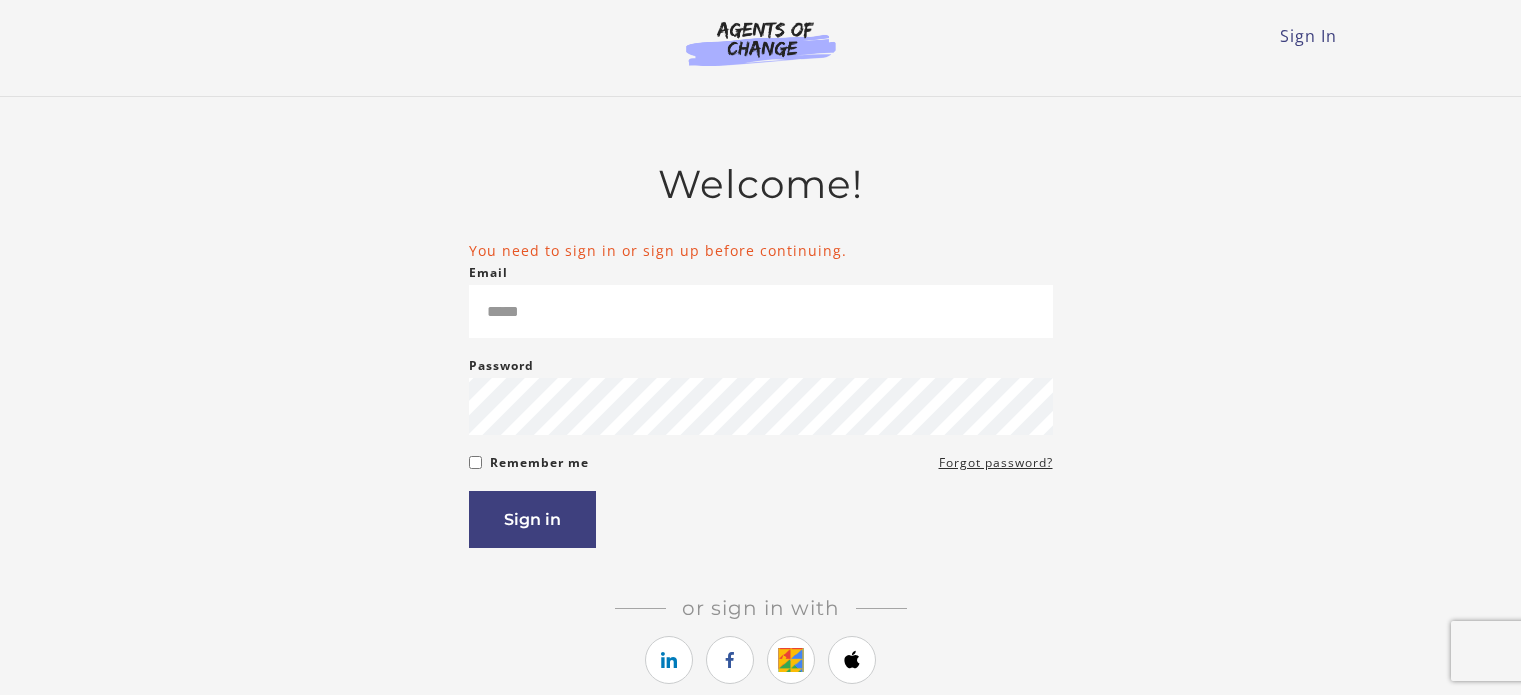 scroll, scrollTop: 0, scrollLeft: 0, axis: both 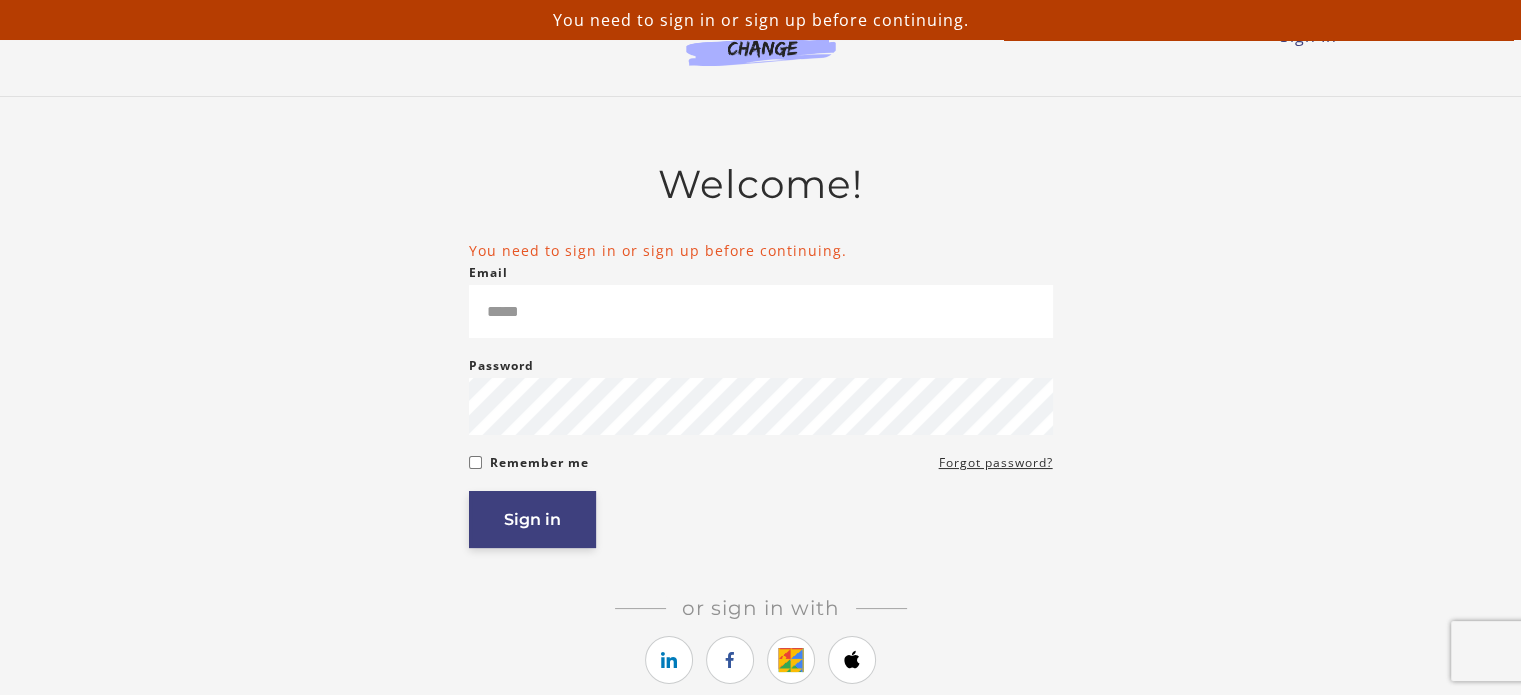 type on "**********" 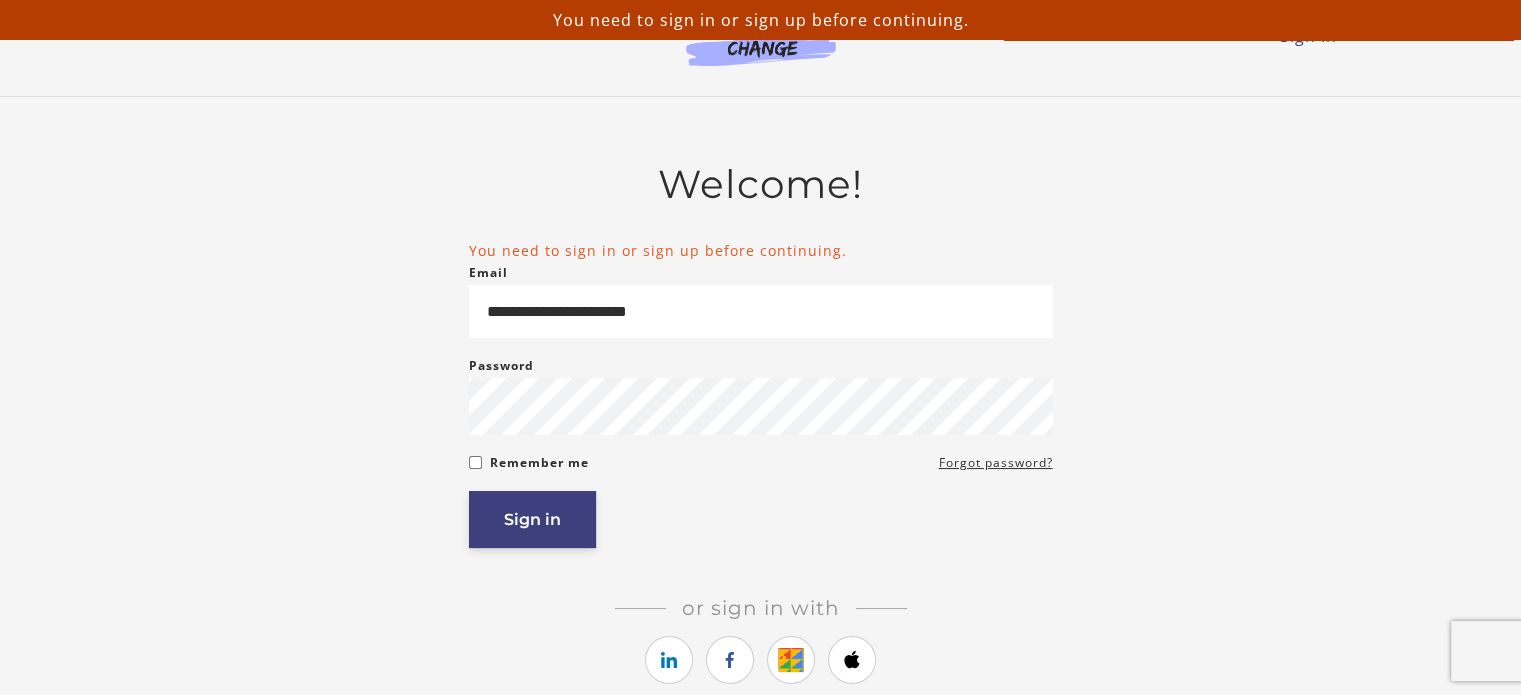 click on "Sign in" at bounding box center [532, 519] 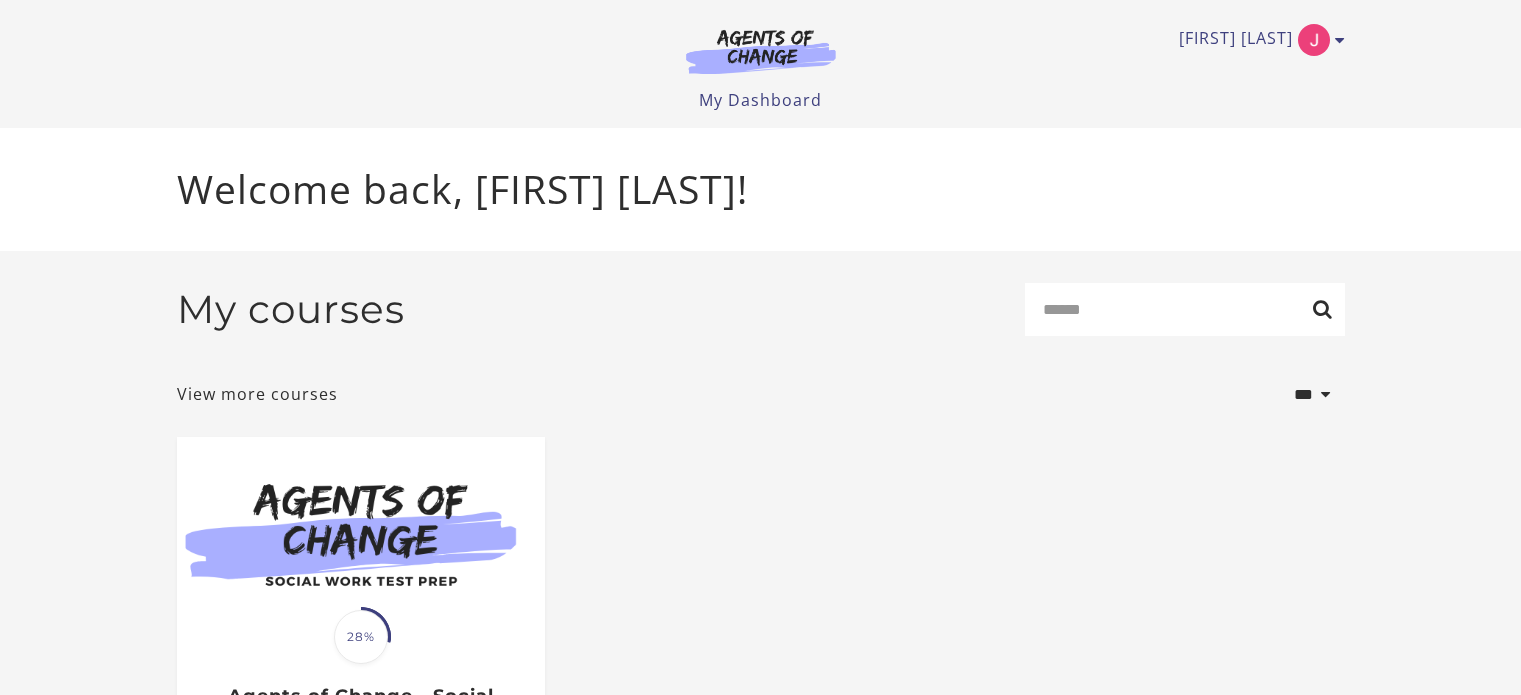 scroll, scrollTop: 0, scrollLeft: 0, axis: both 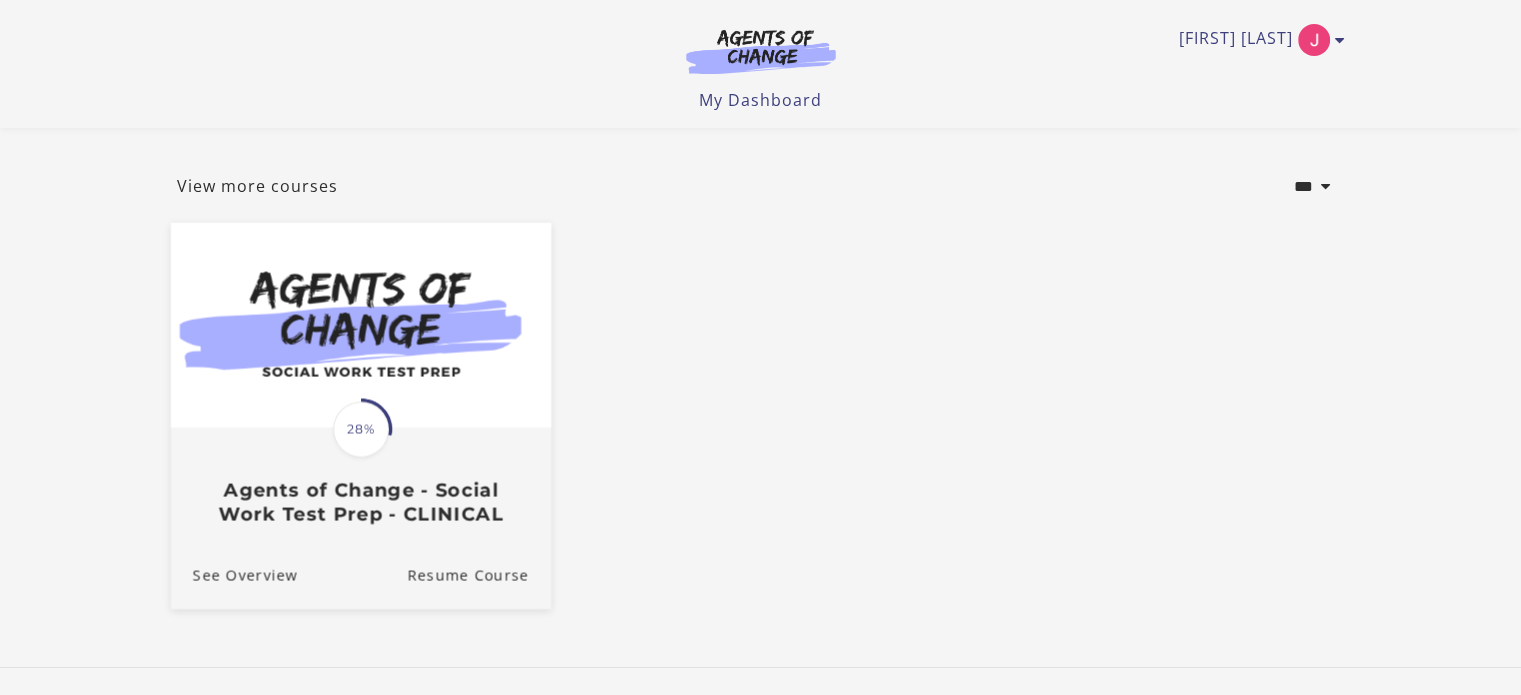 click at bounding box center [360, 325] 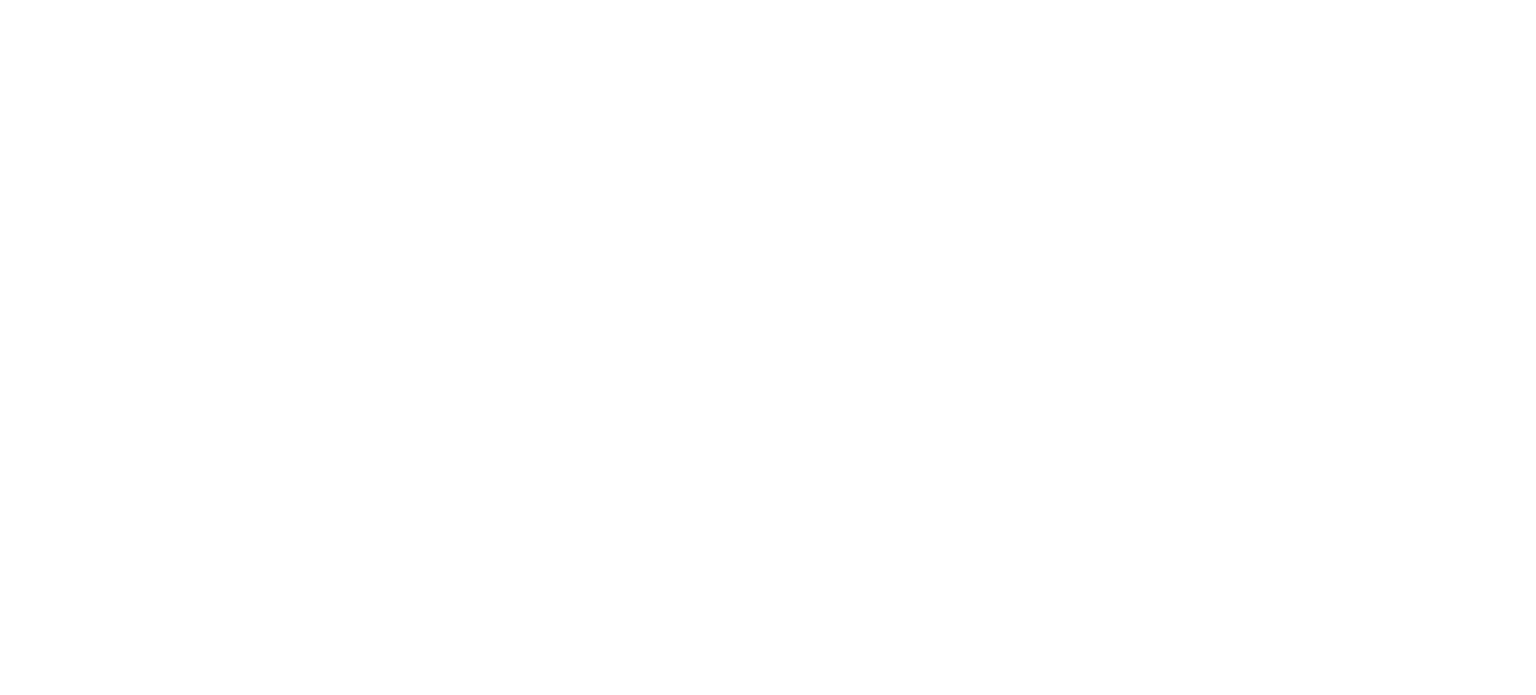 scroll, scrollTop: 0, scrollLeft: 0, axis: both 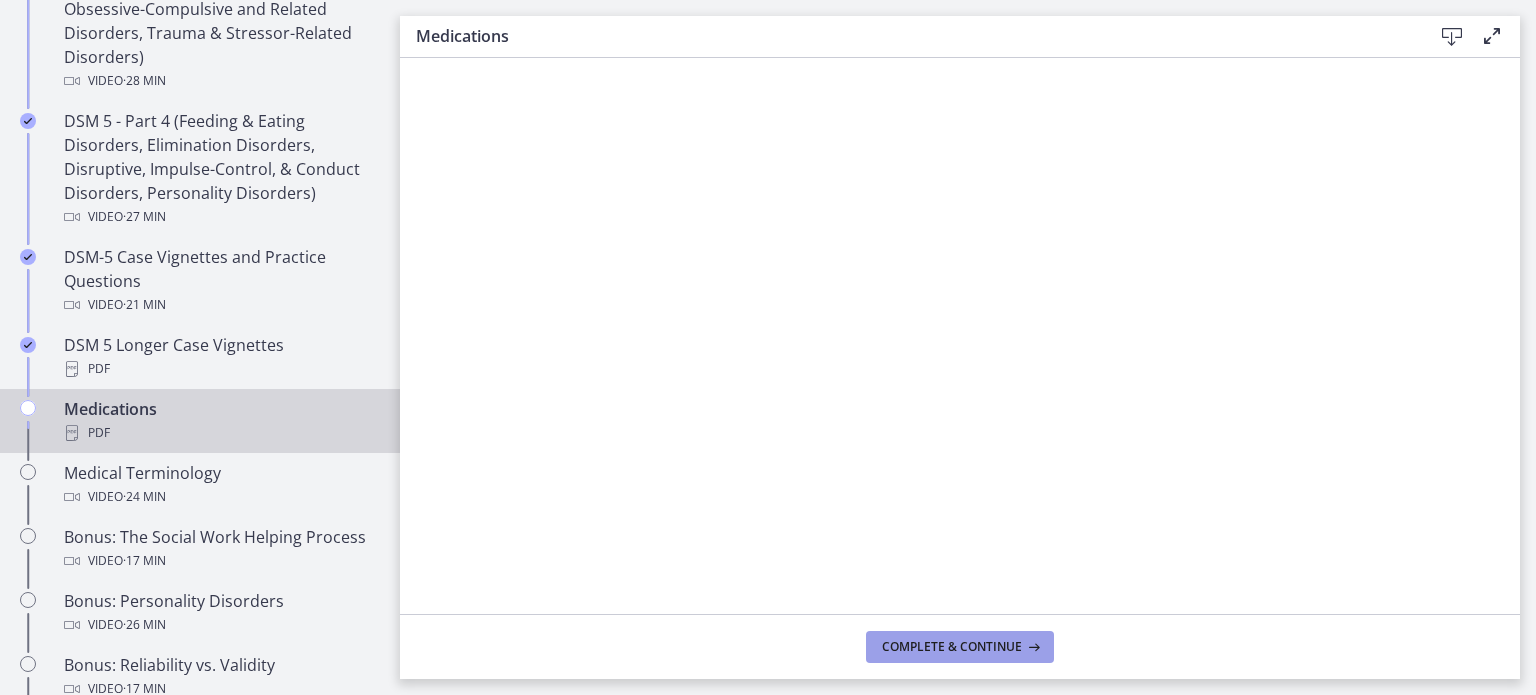 click on "Complete & continue" at bounding box center (952, 647) 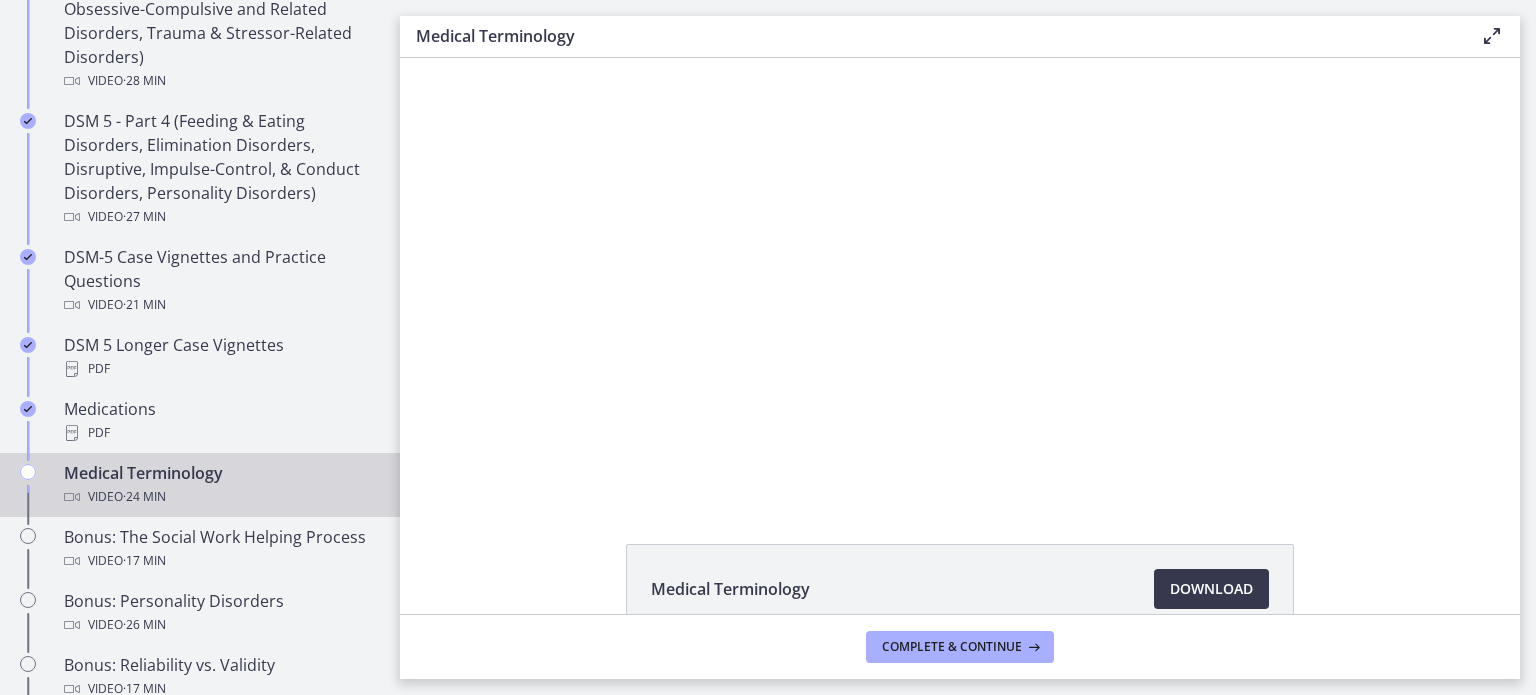 scroll, scrollTop: 0, scrollLeft: 0, axis: both 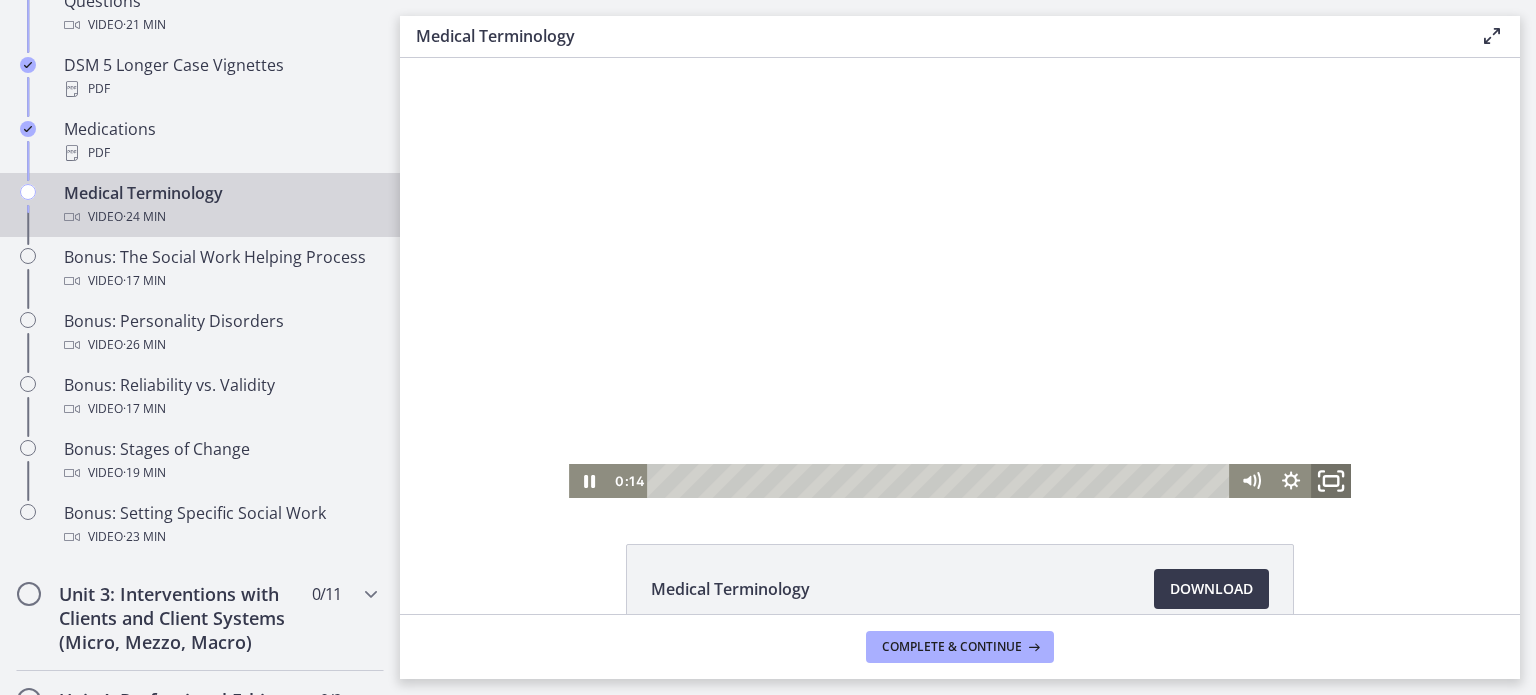 click 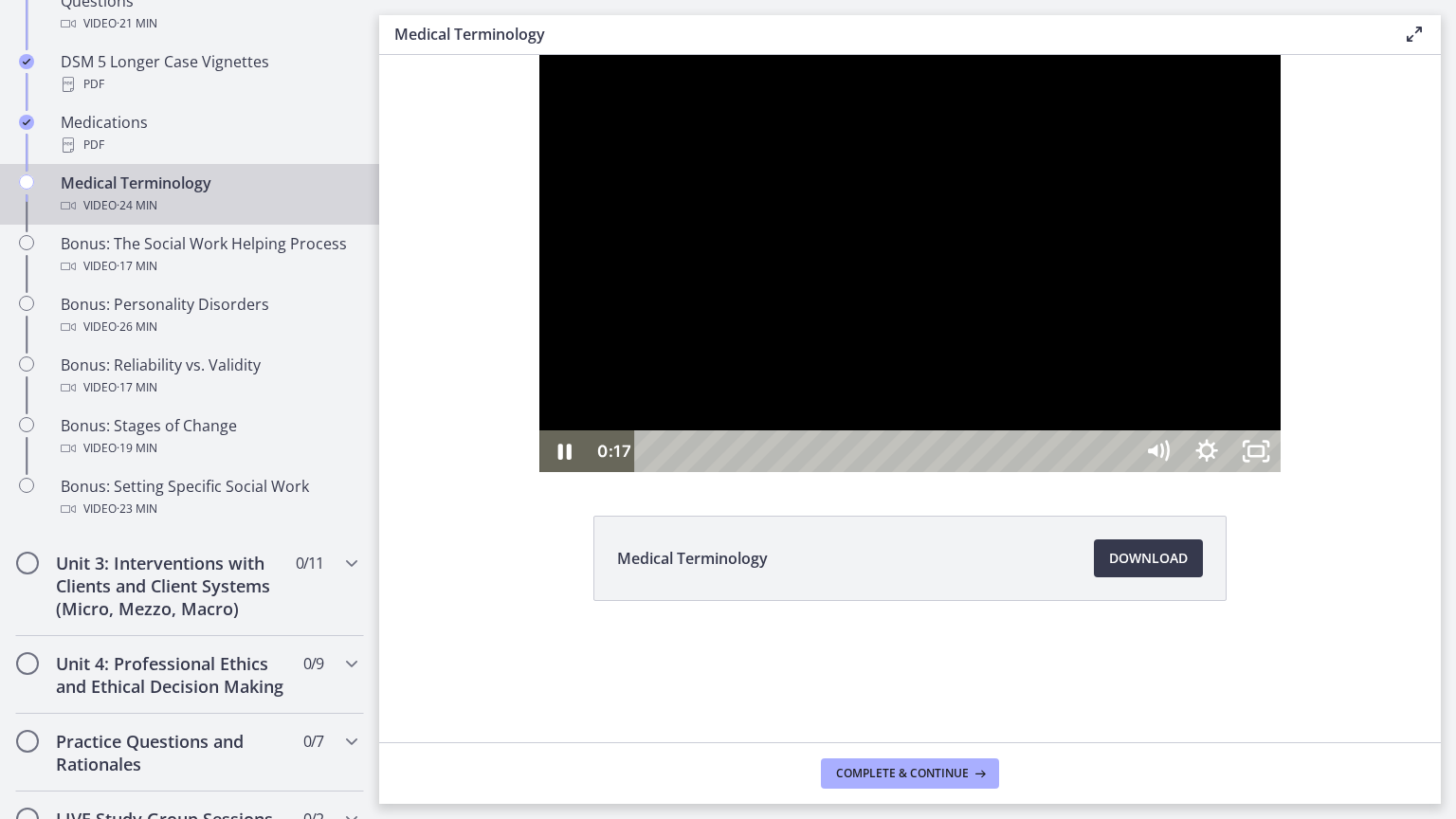 type 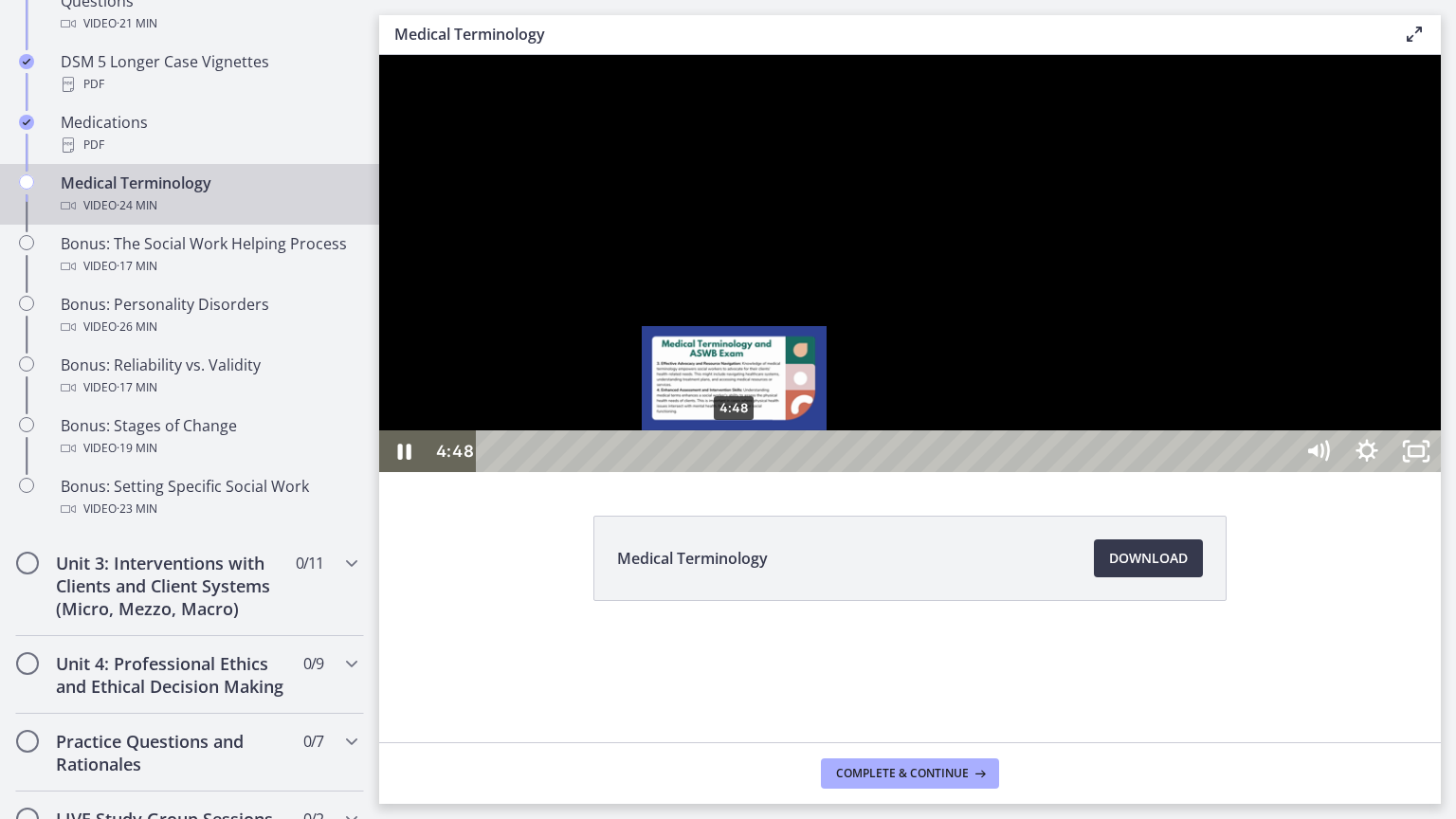 click on "4:48" at bounding box center (887, 451) 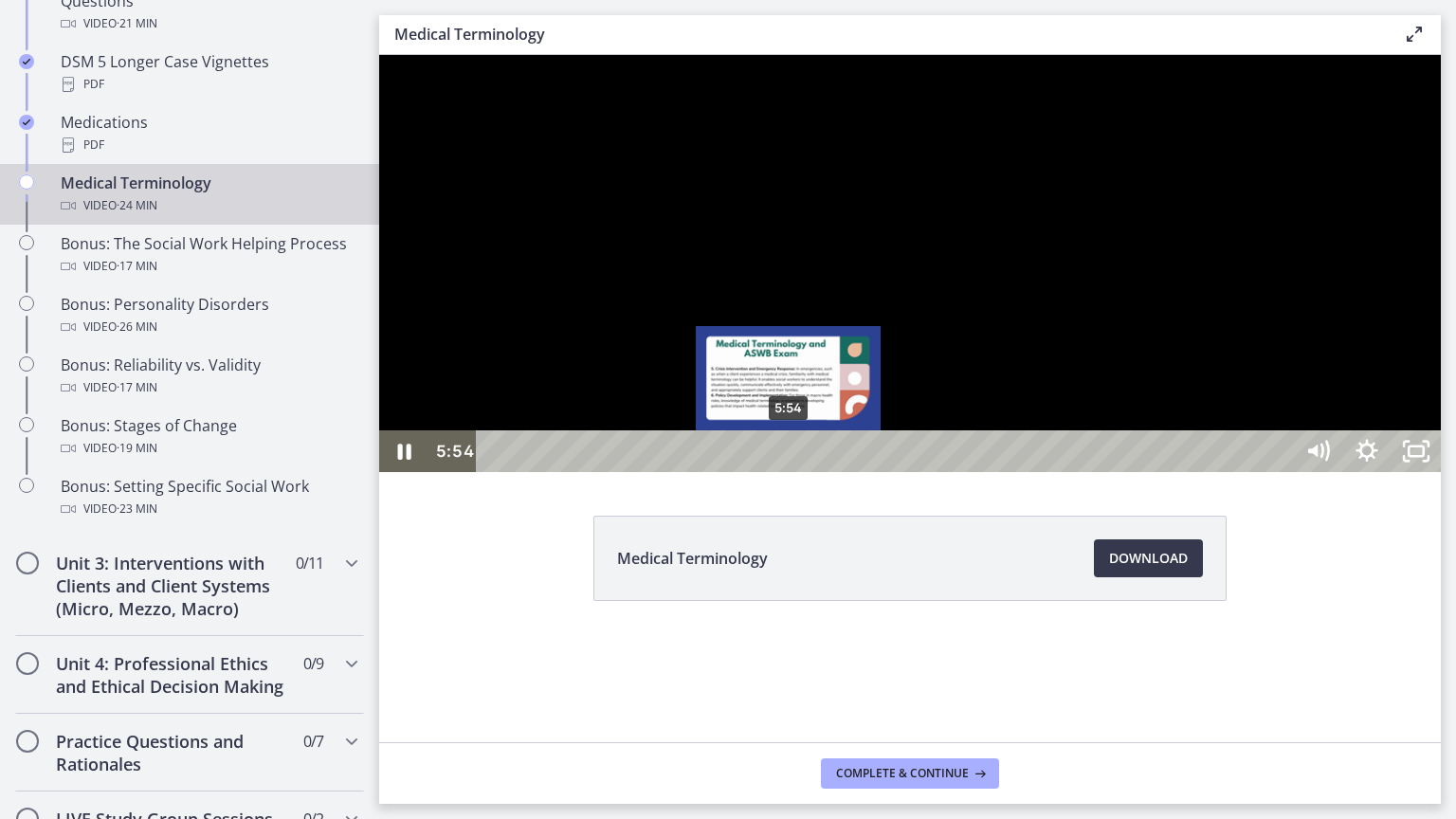 click on "5:54" at bounding box center (887, 451) 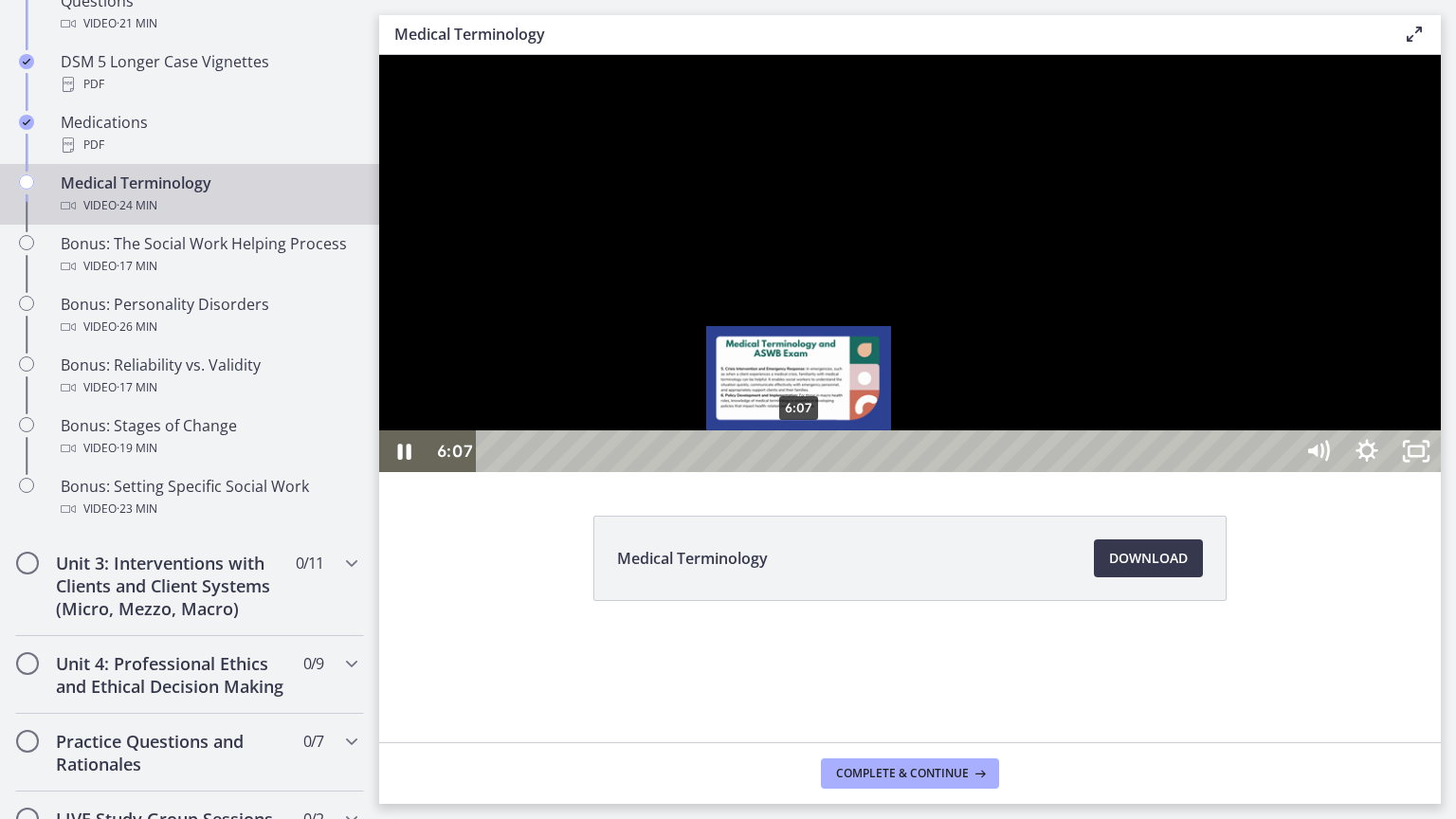 click on "6:07" at bounding box center (887, 451) 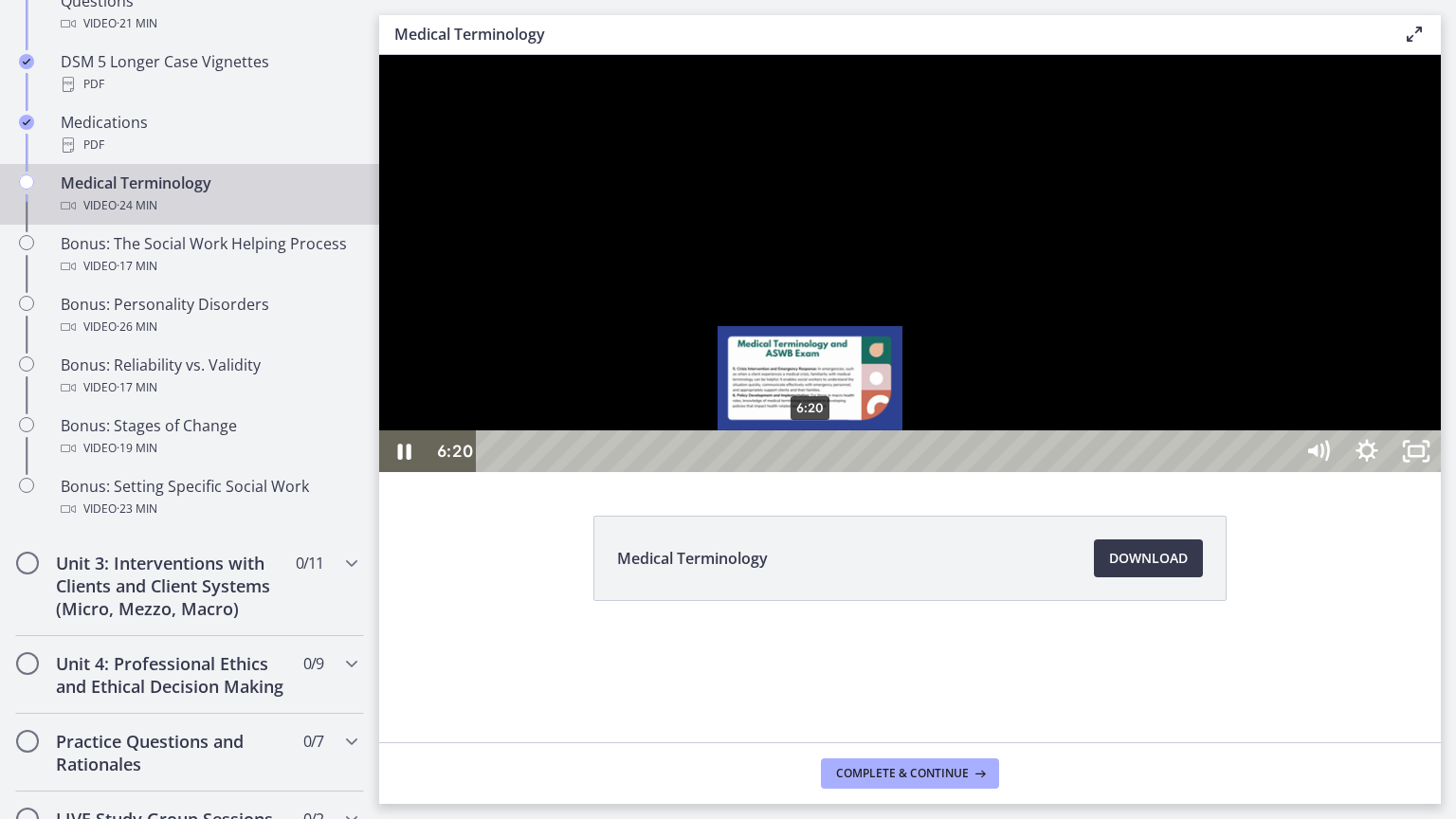 click on "6:20" at bounding box center [887, 451] 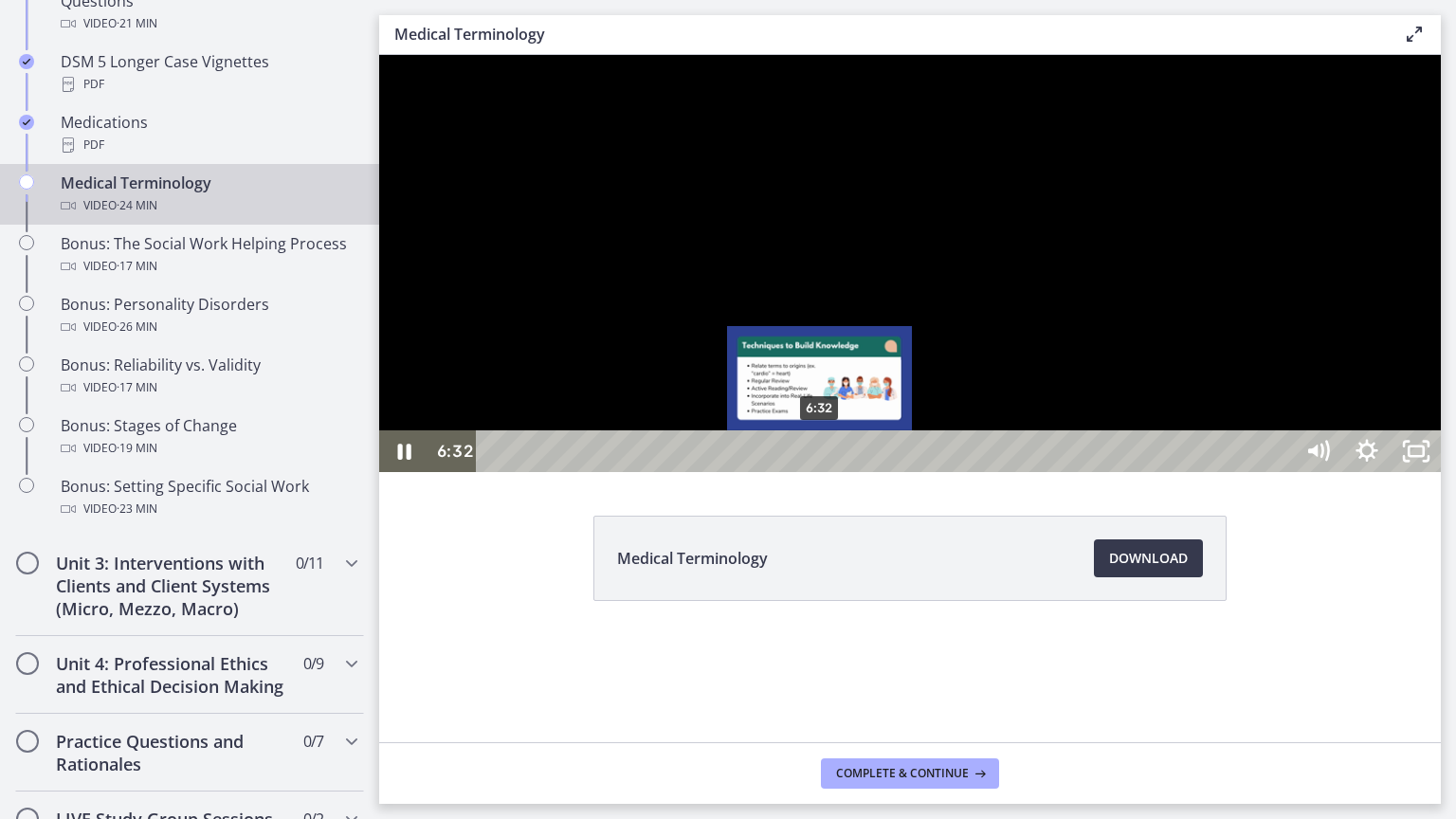 click on "6:32" at bounding box center [887, 451] 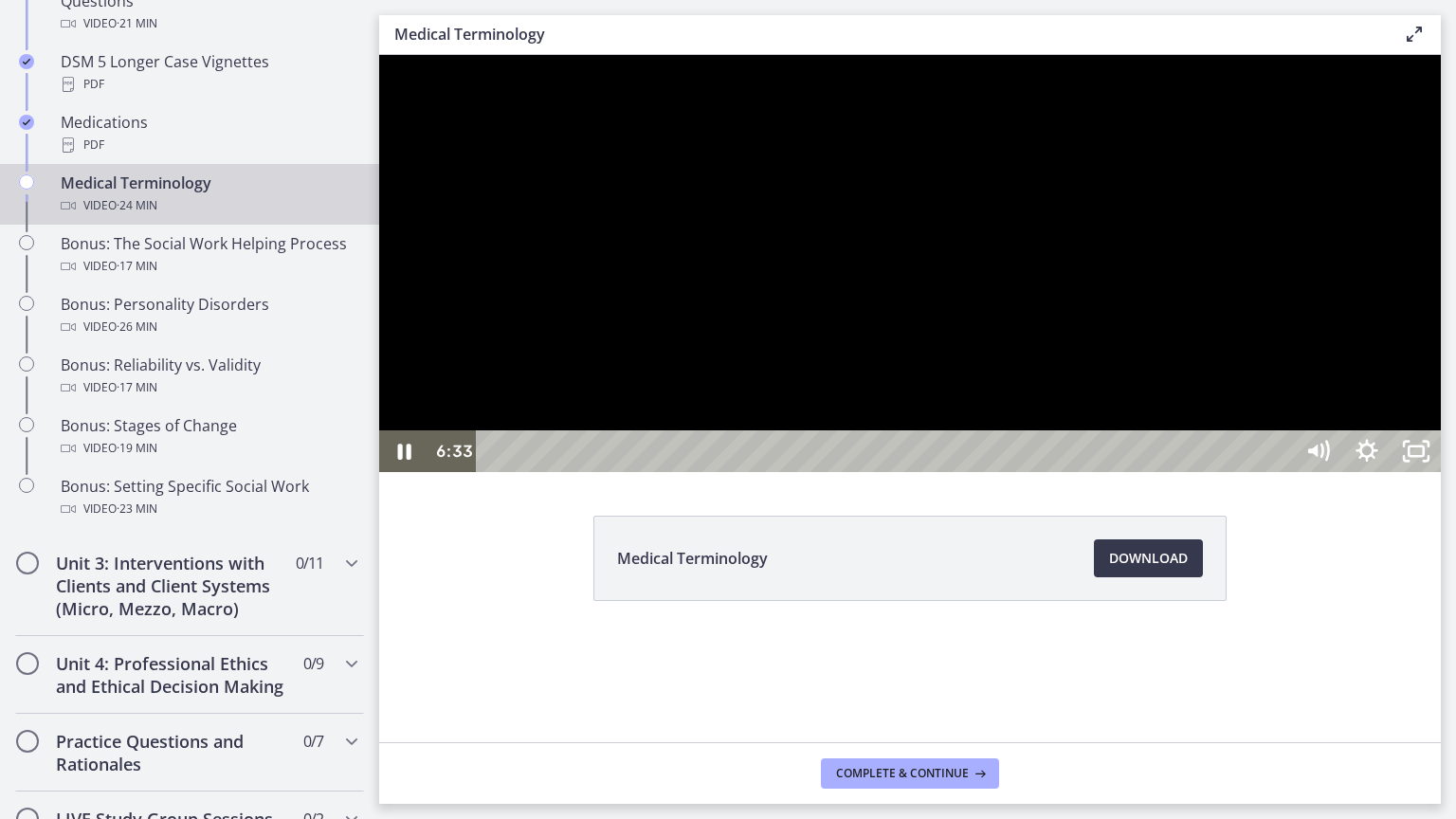 click at bounding box center [910, 264] 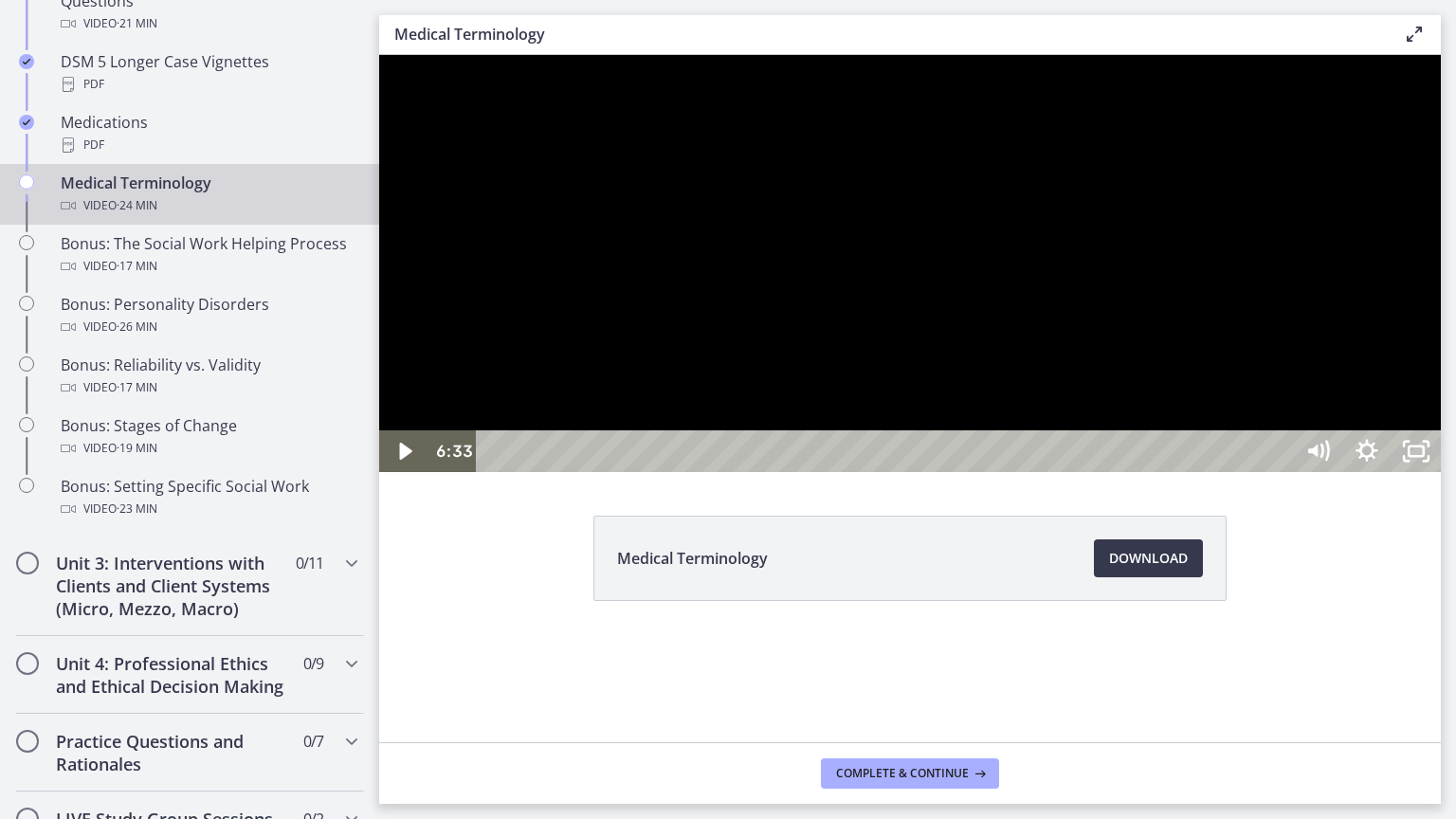 type 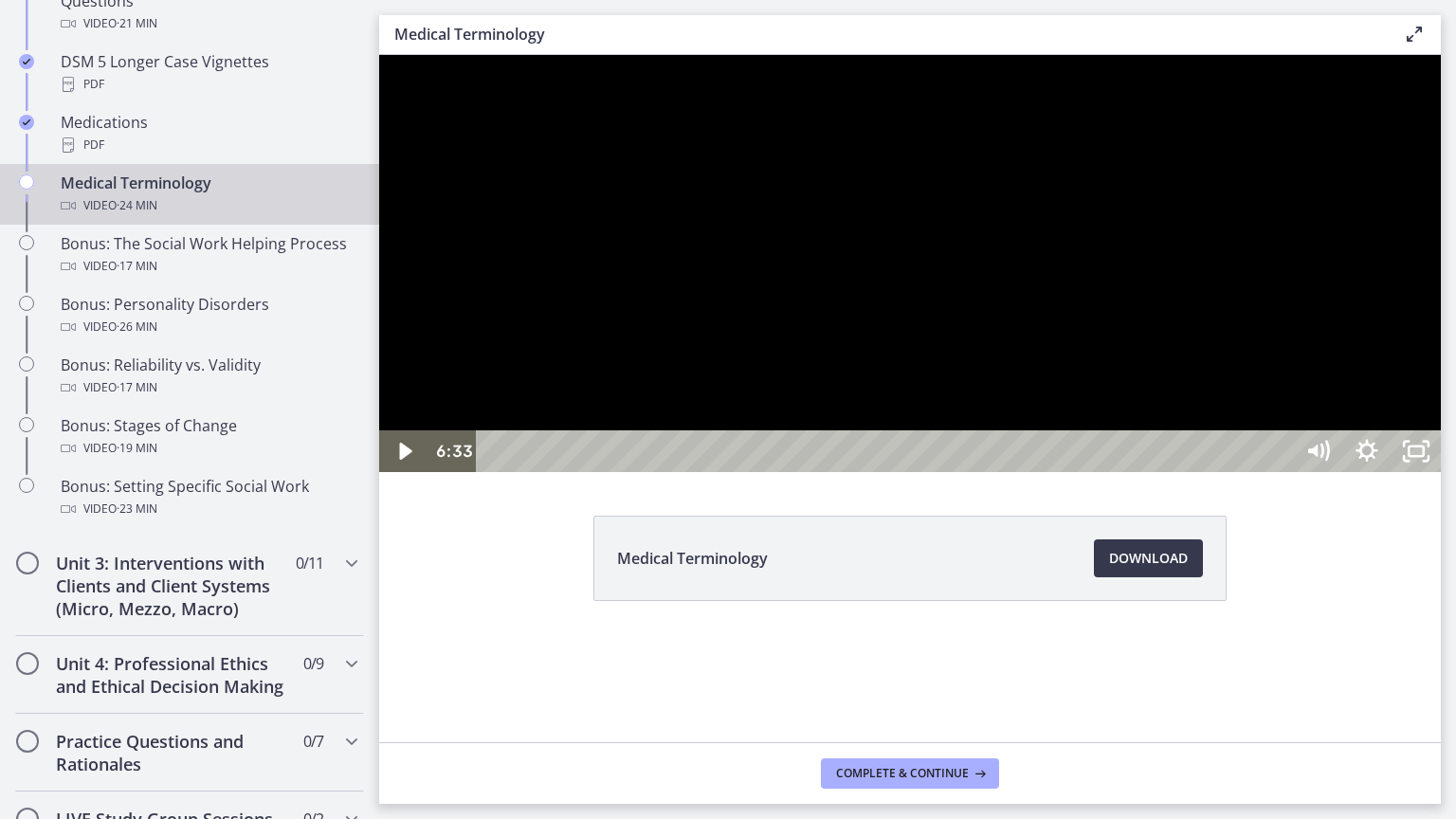 click at bounding box center [379, 55] 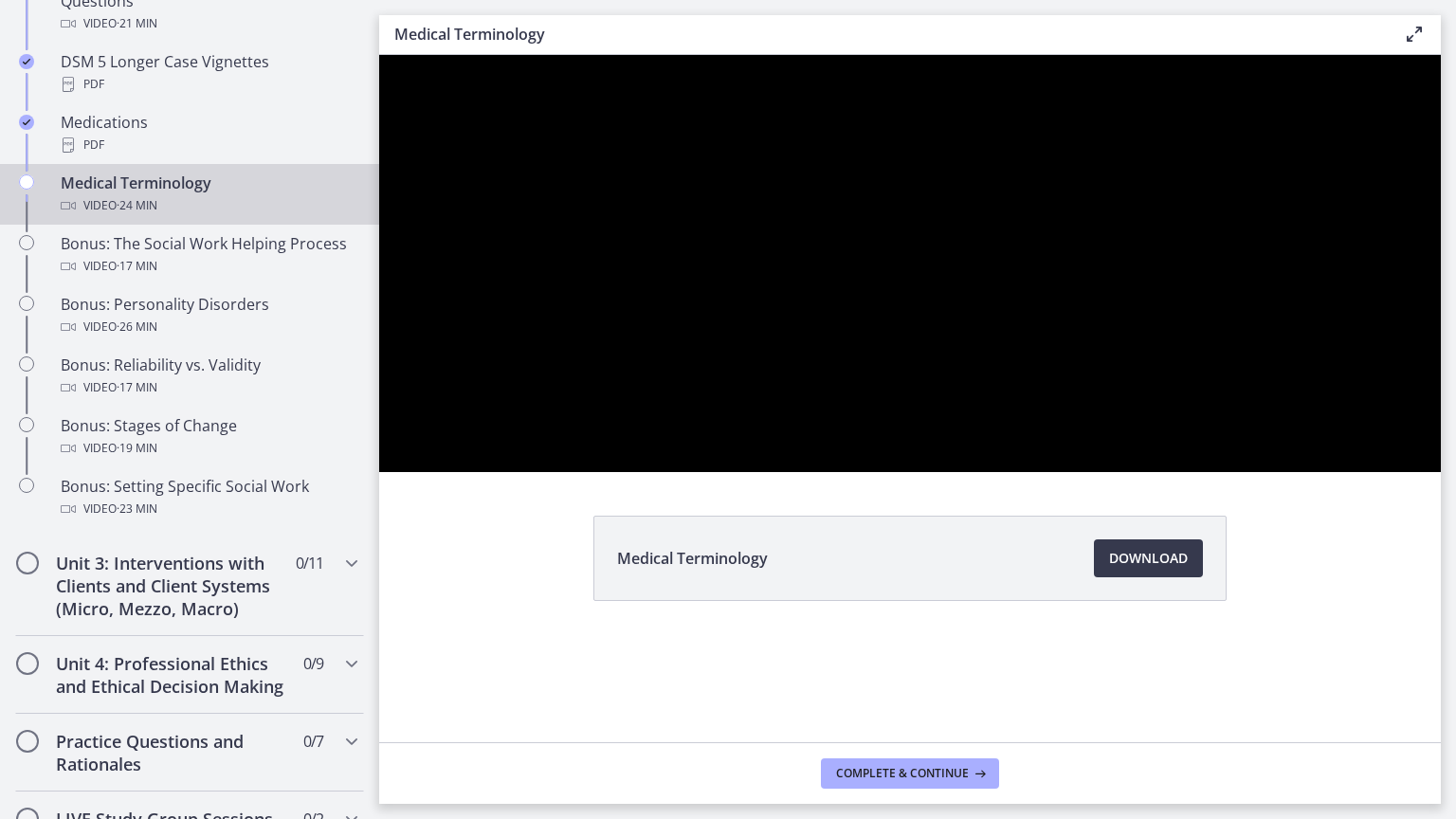 click at bounding box center [379, 55] 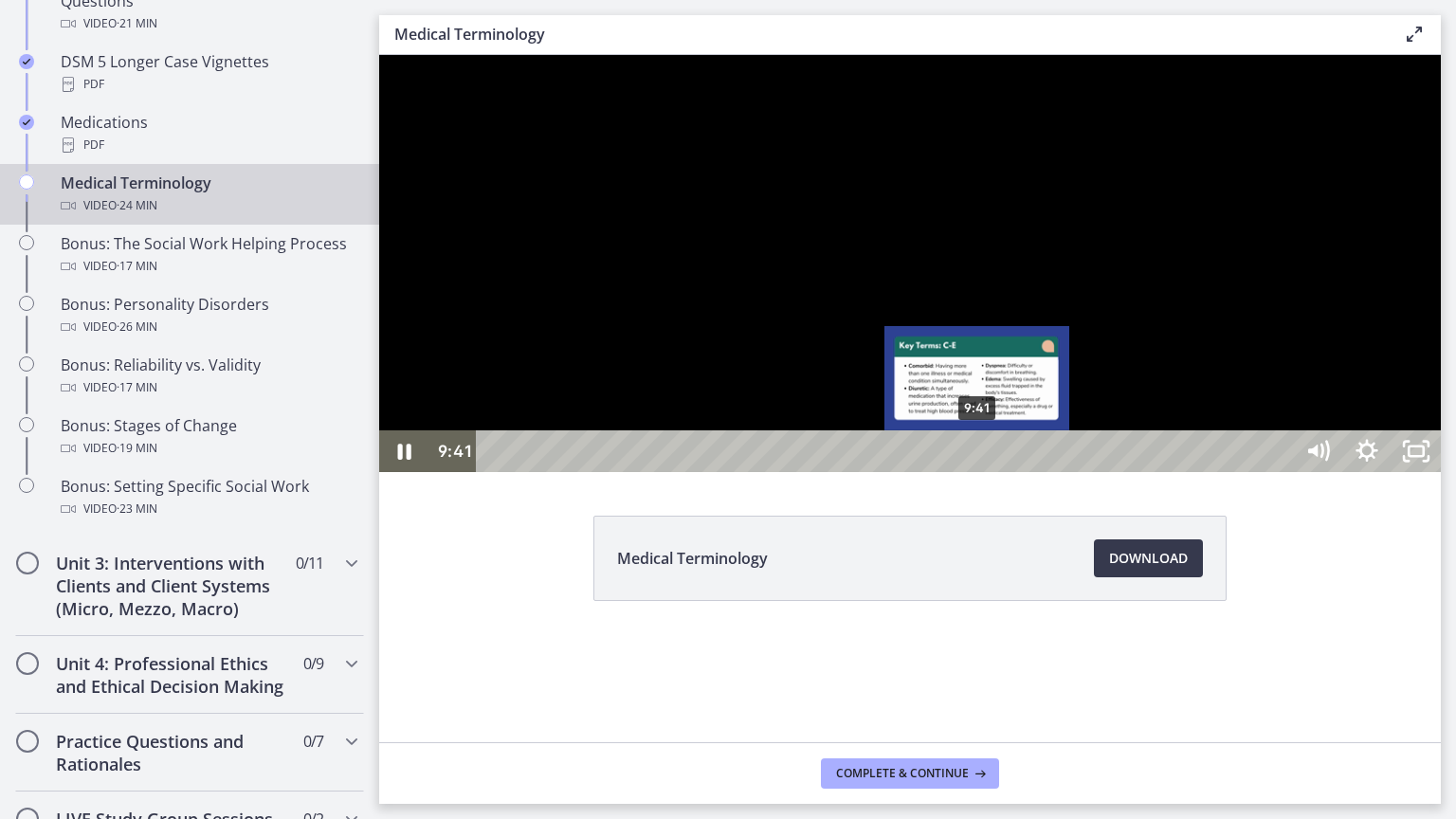 click on "9:41" at bounding box center (887, 451) 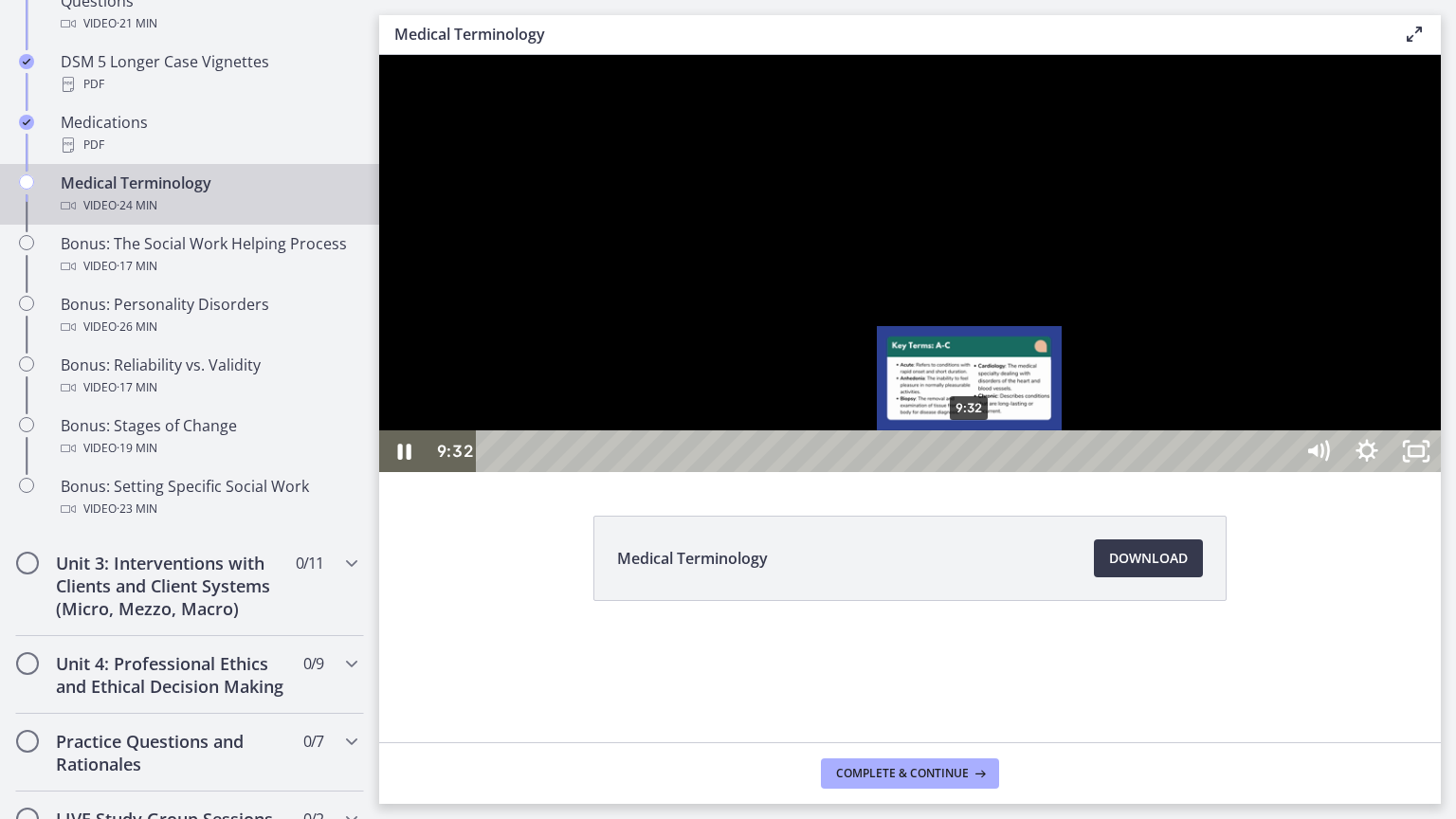 click on "9:32" at bounding box center [887, 451] 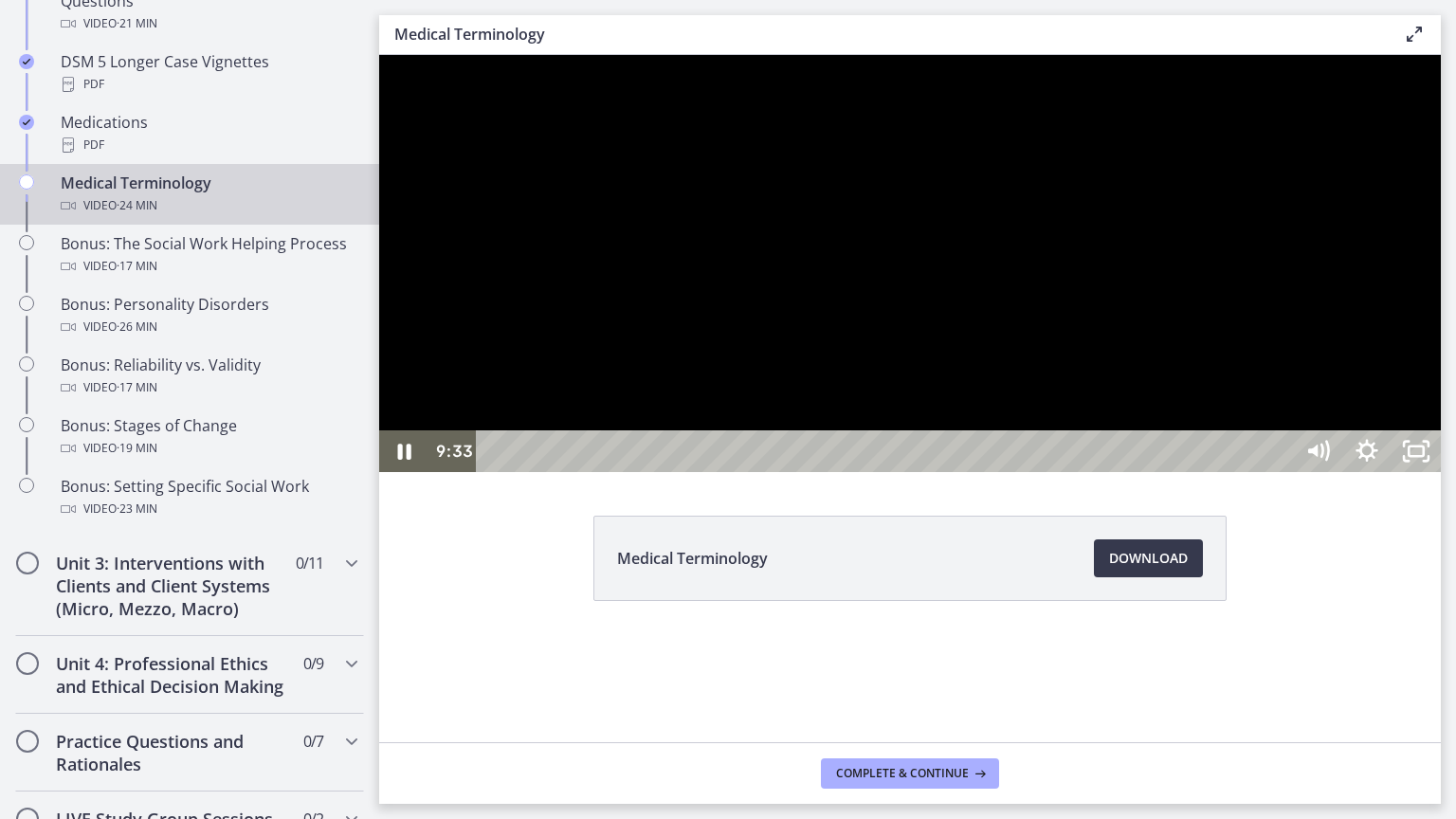 click at bounding box center [910, 264] 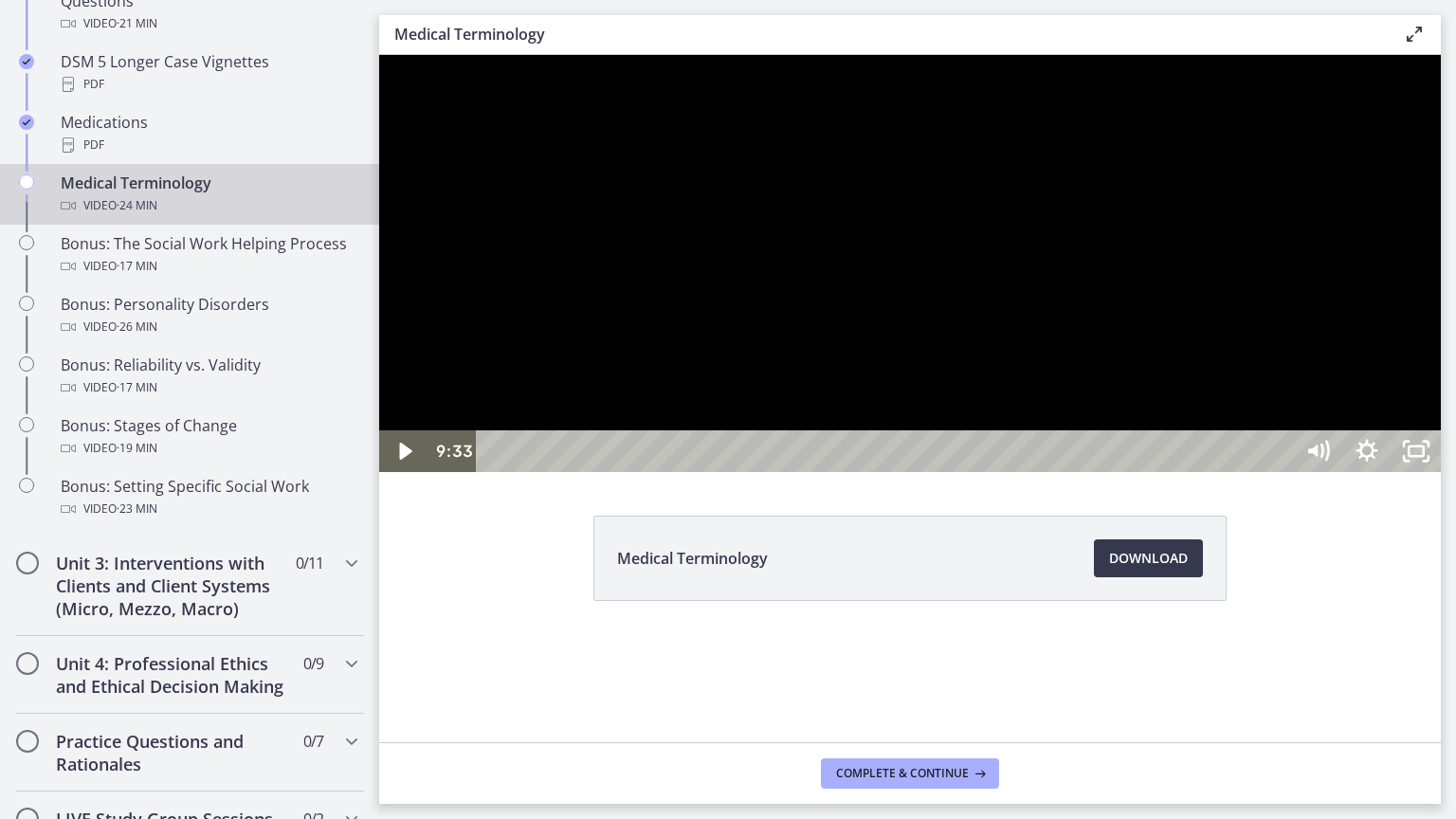 click at bounding box center [379, 55] 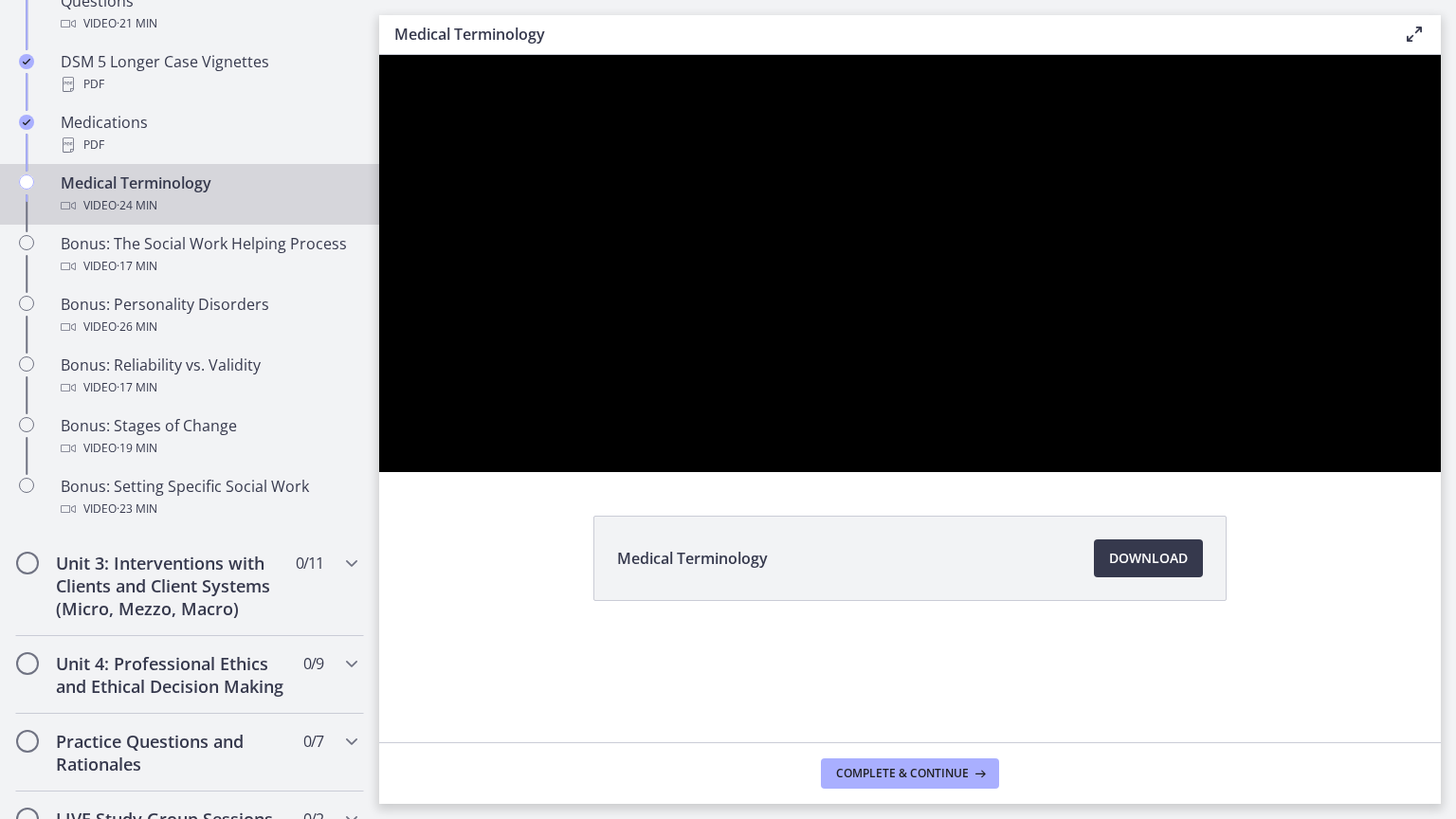 click at bounding box center [379, 55] 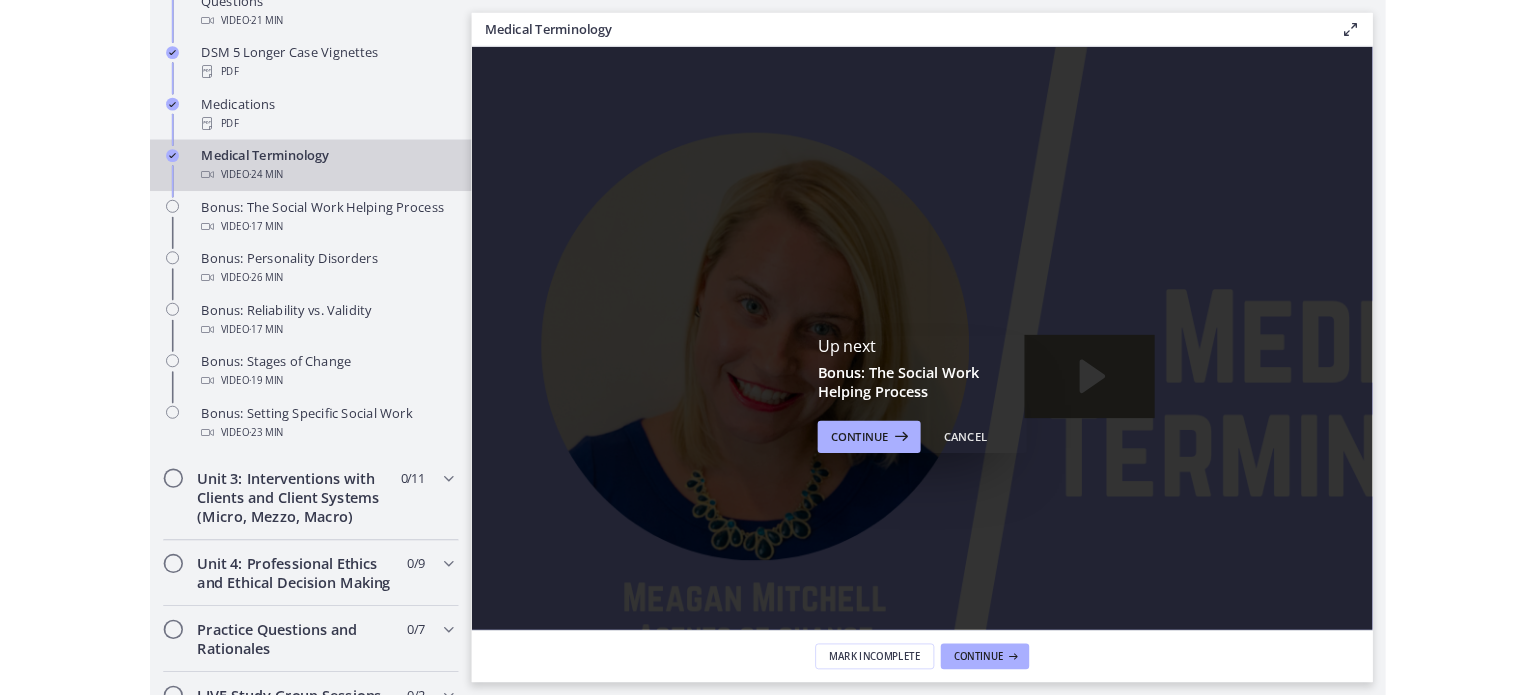 scroll, scrollTop: 0, scrollLeft: 0, axis: both 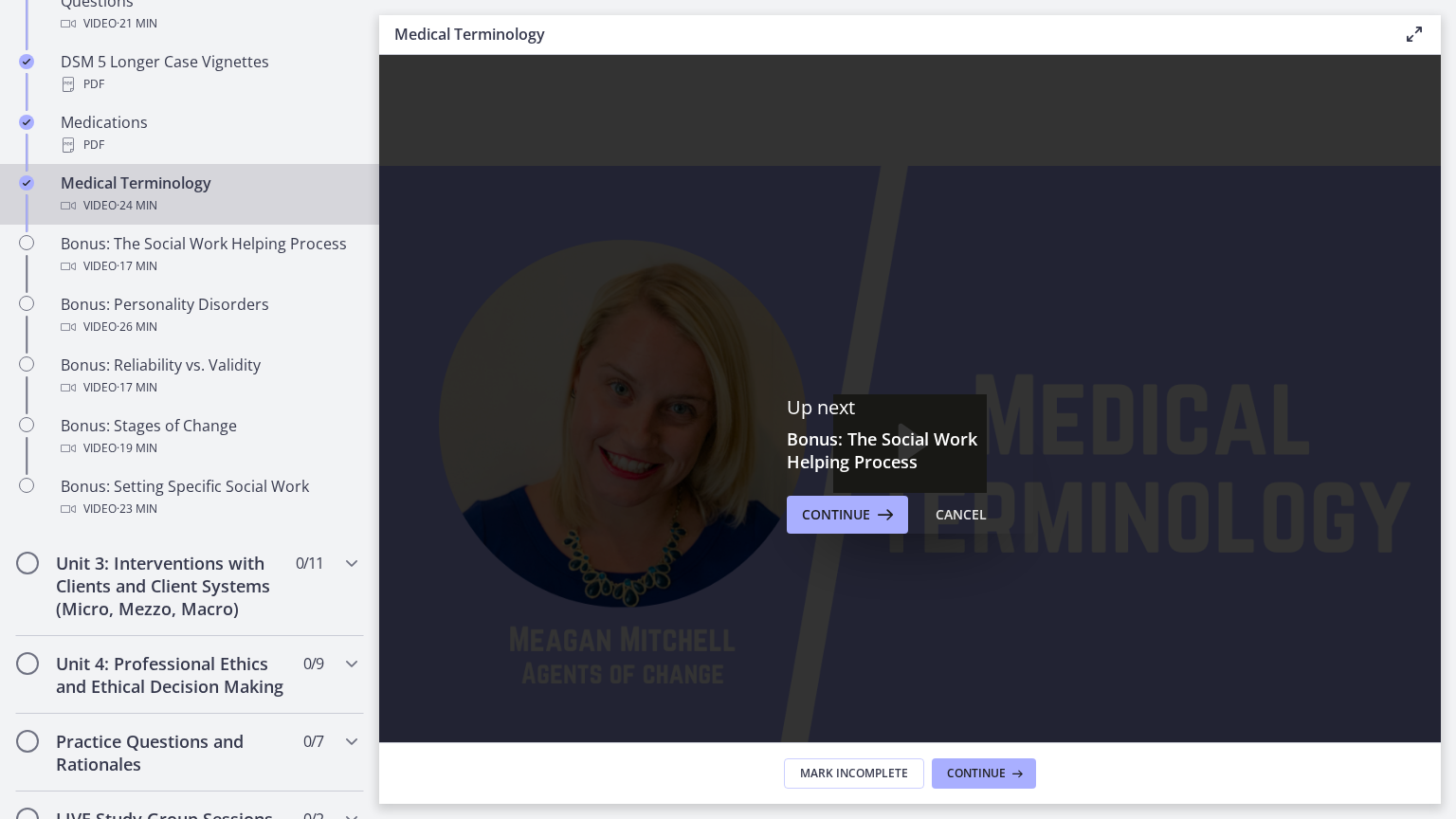click 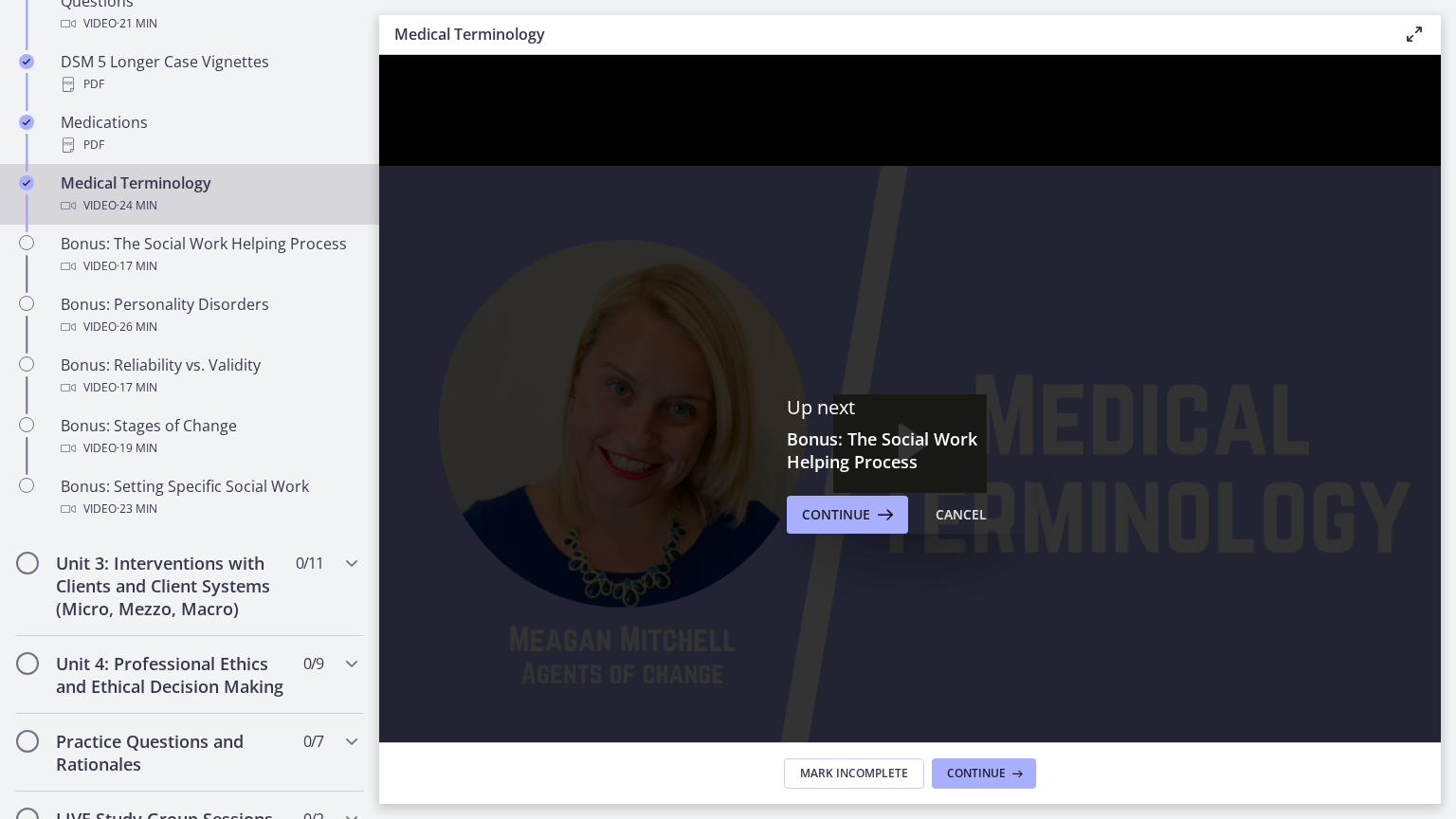 click 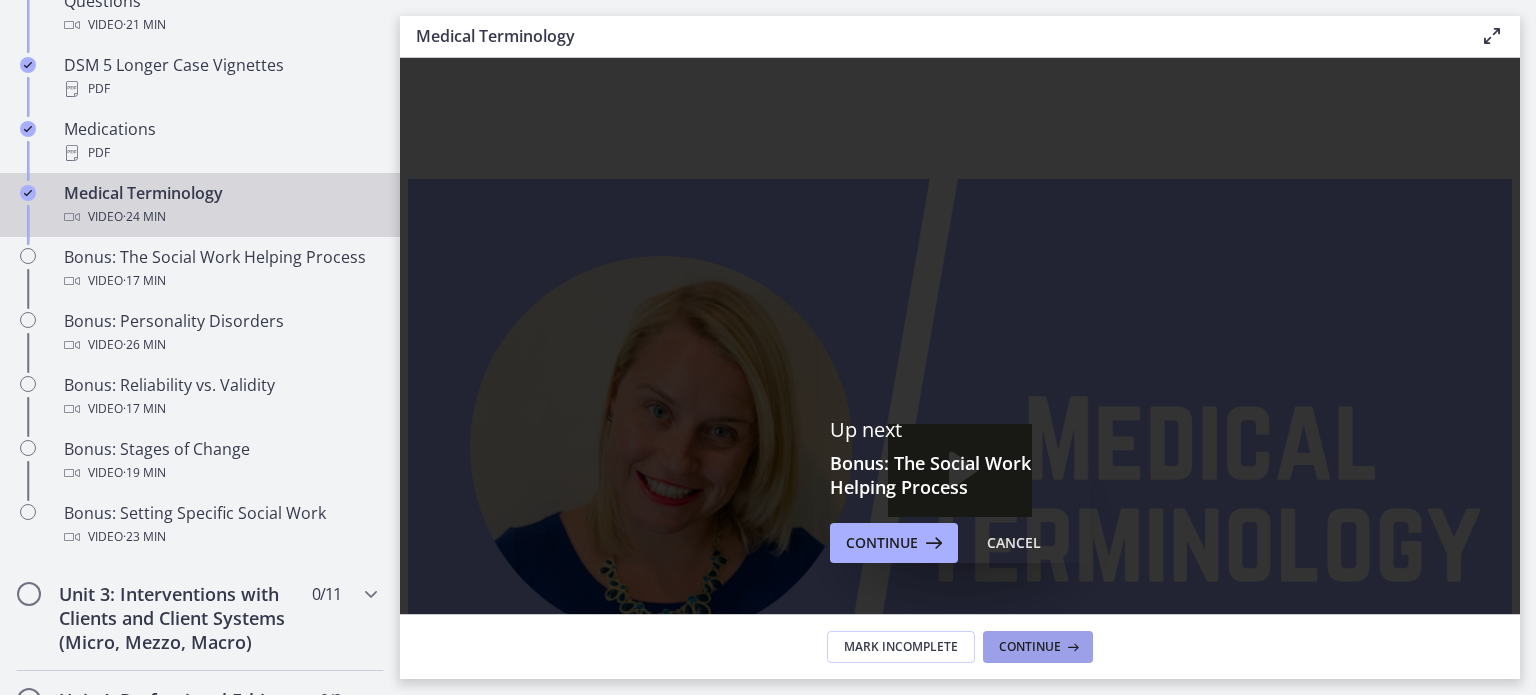 click on "Continue" at bounding box center (1030, 647) 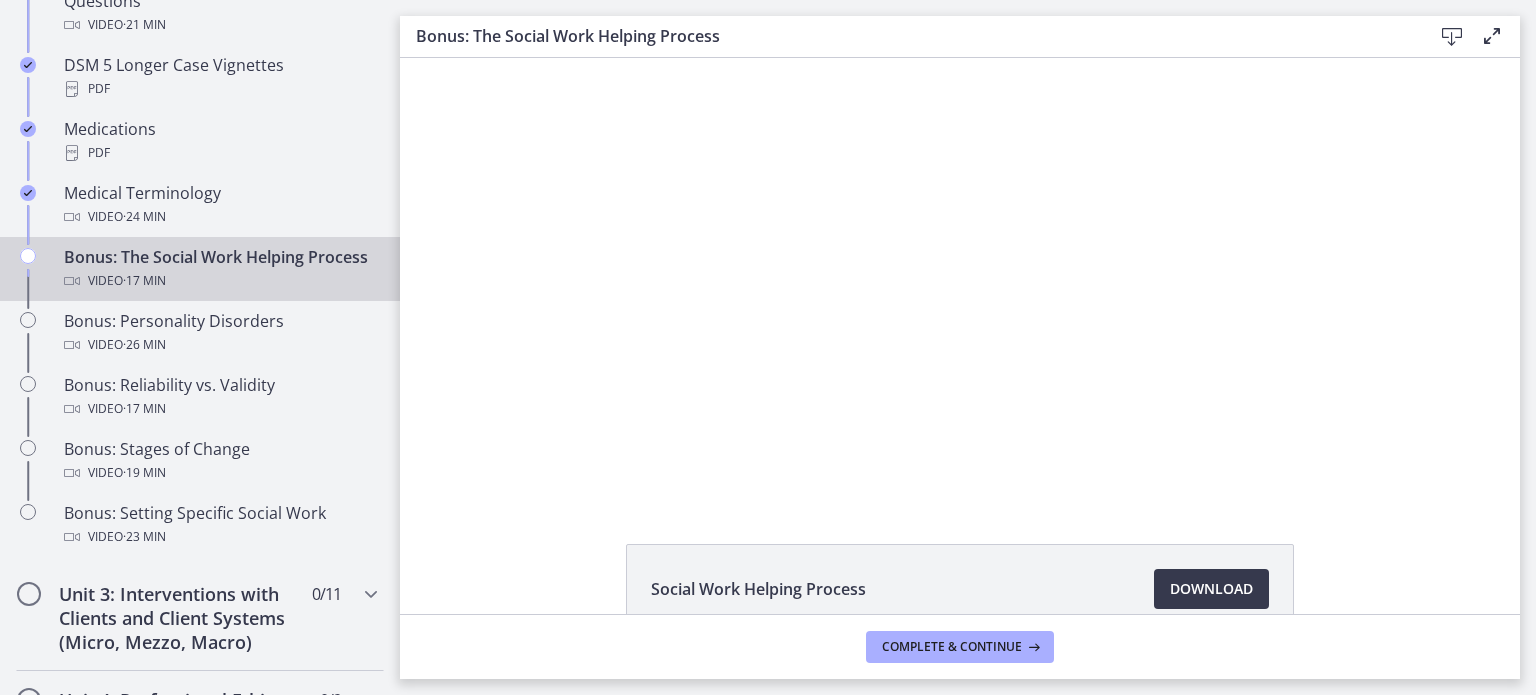 scroll, scrollTop: 0, scrollLeft: 0, axis: both 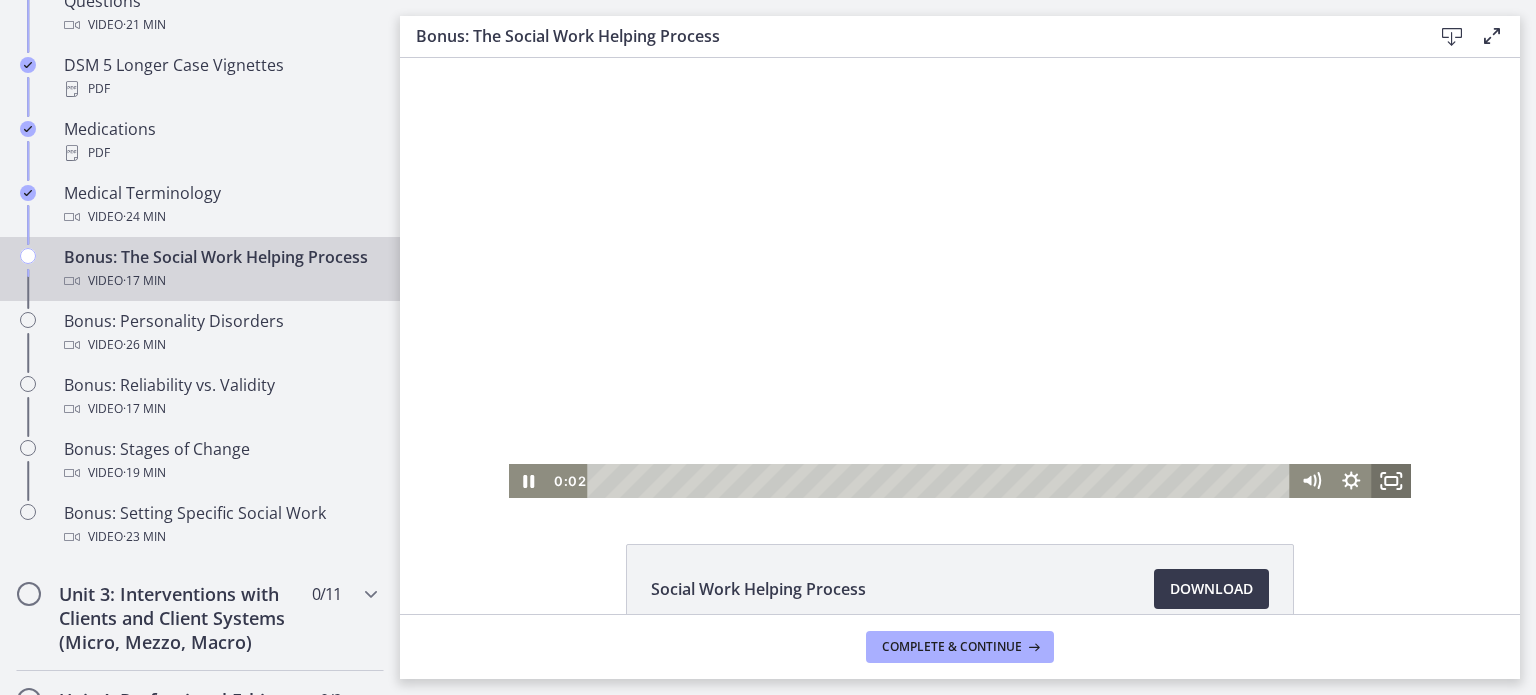 click 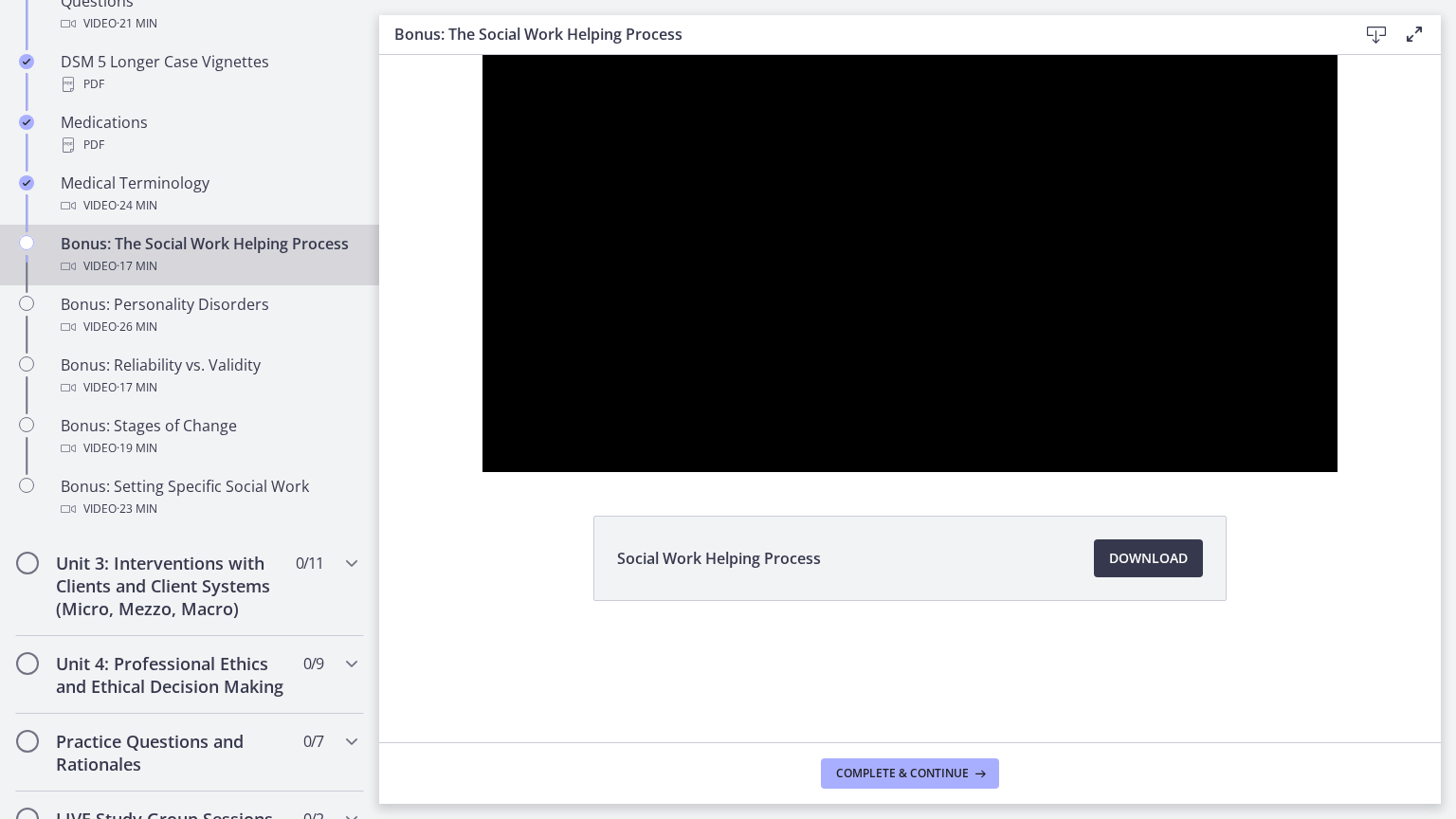 type 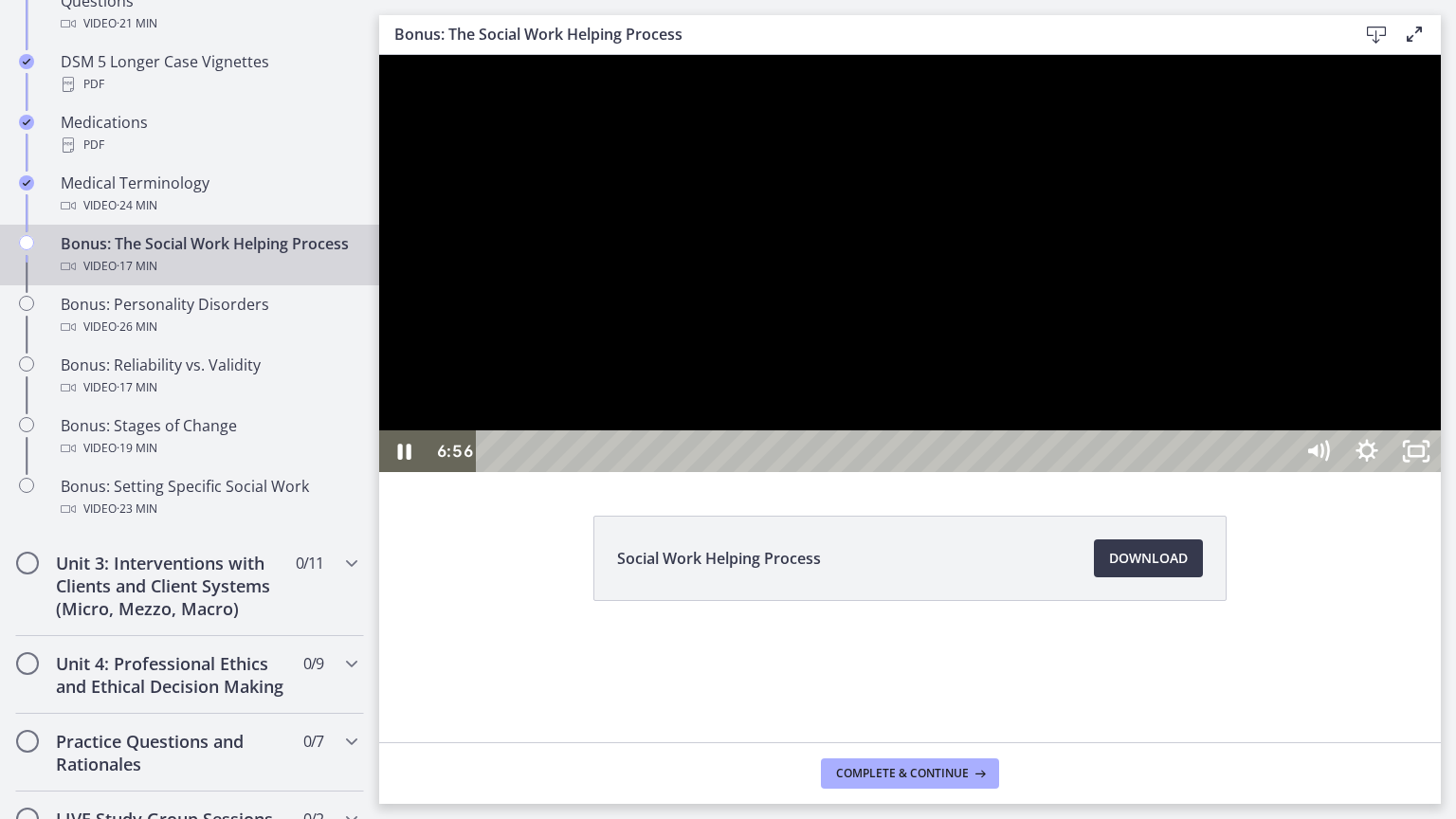 click at bounding box center (887, 451) 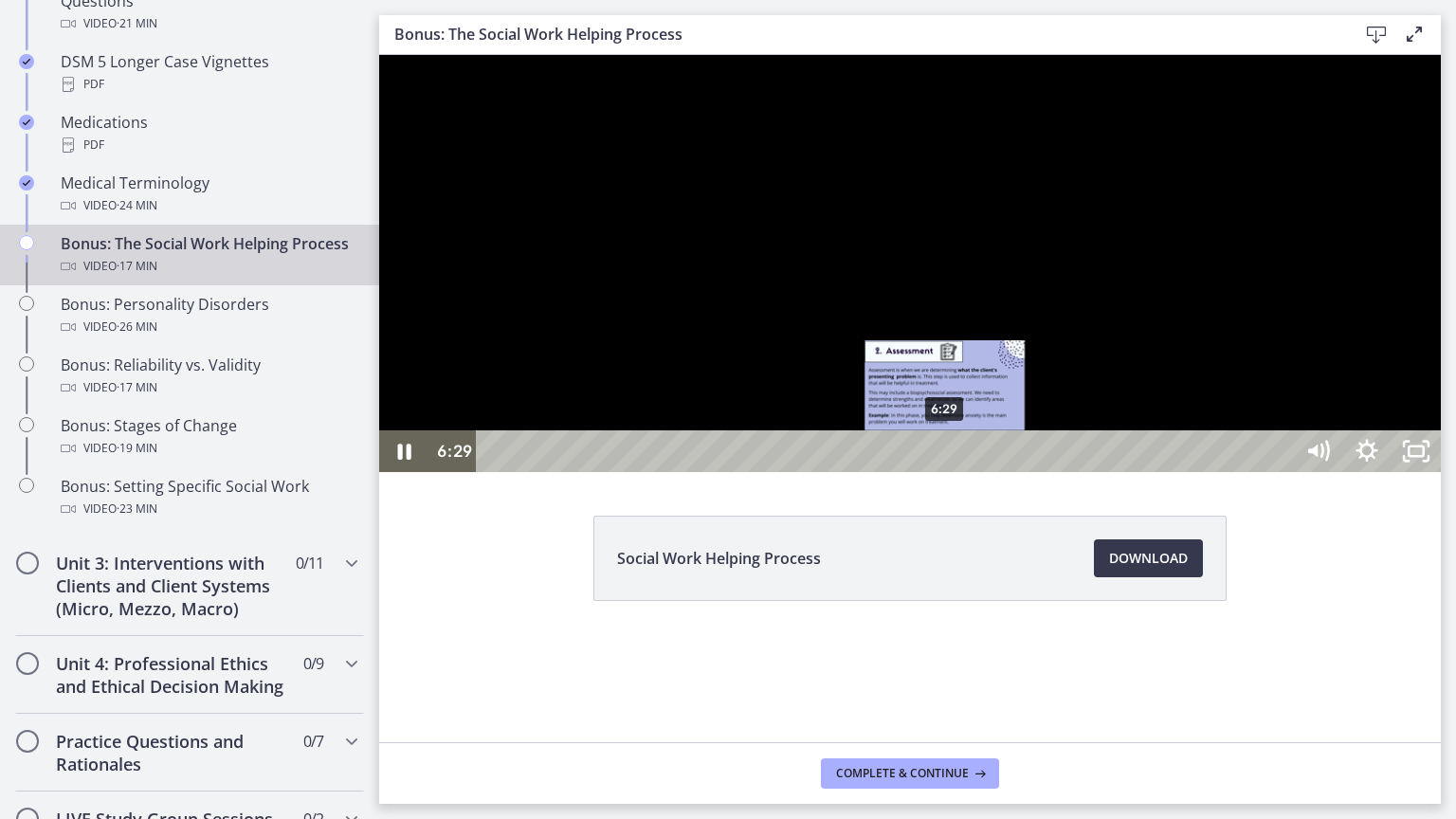 click on "6:29" at bounding box center [887, 451] 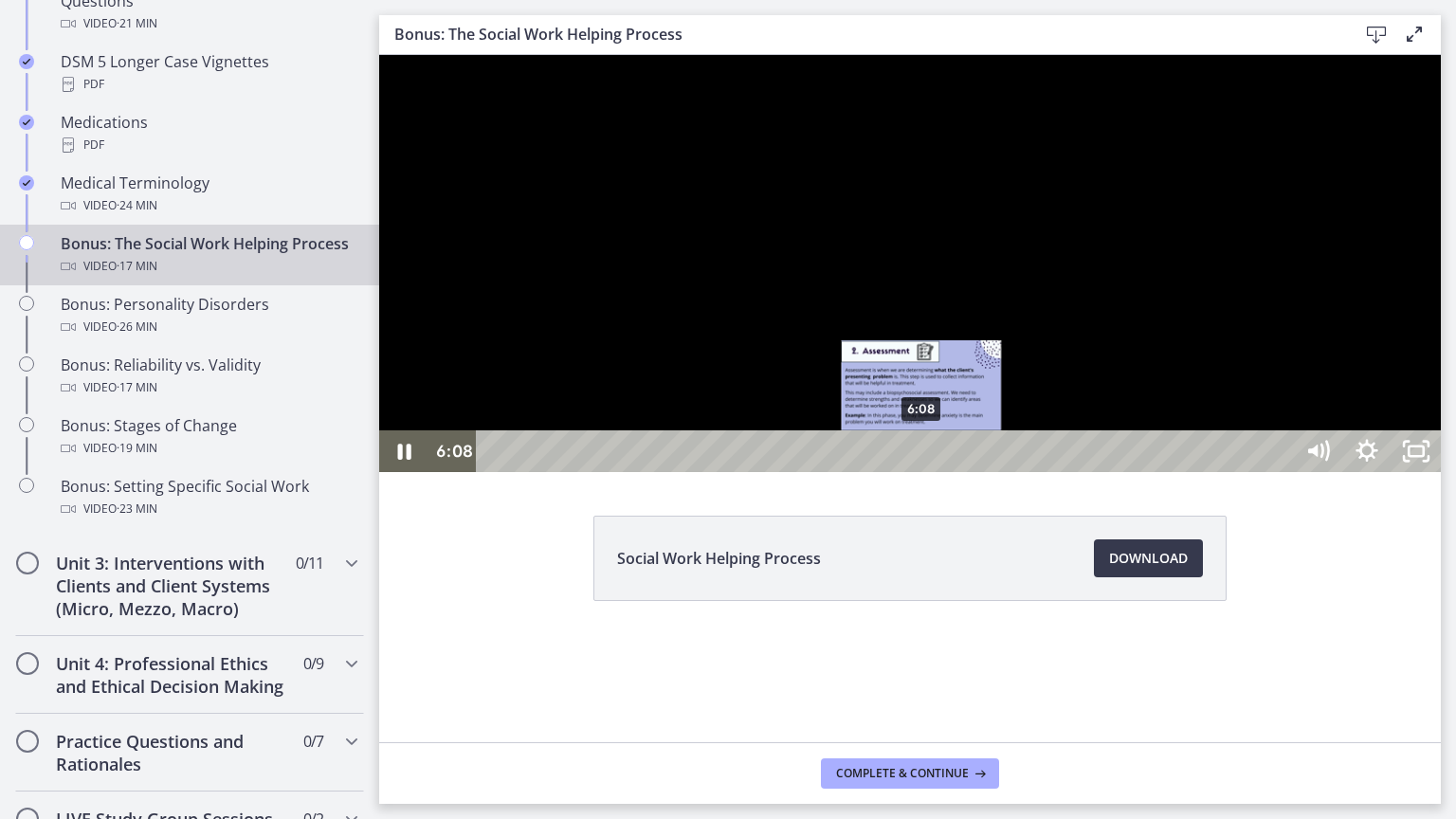 click on "6:08" at bounding box center [887, 451] 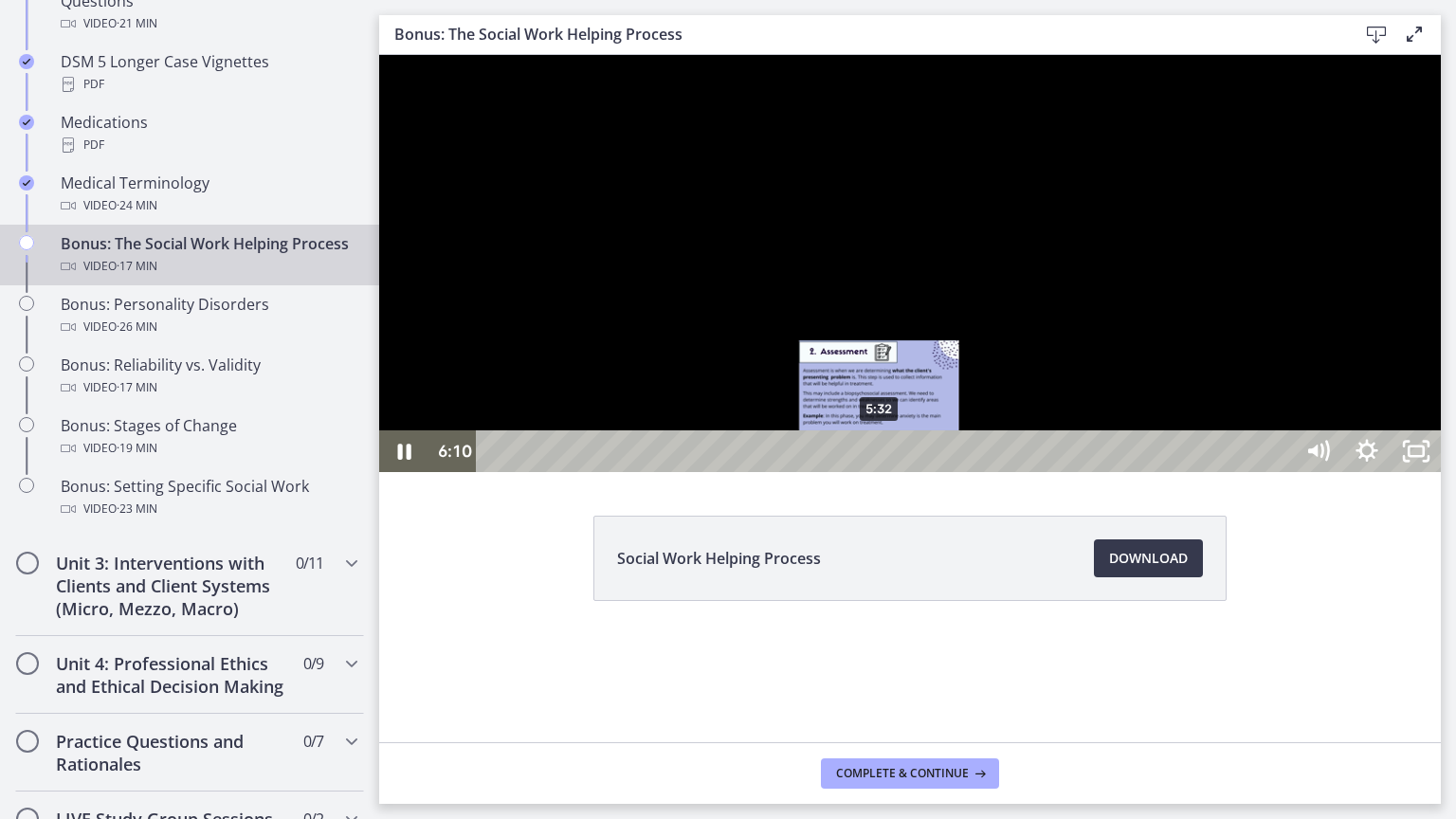 click on "5:32" at bounding box center (887, 451) 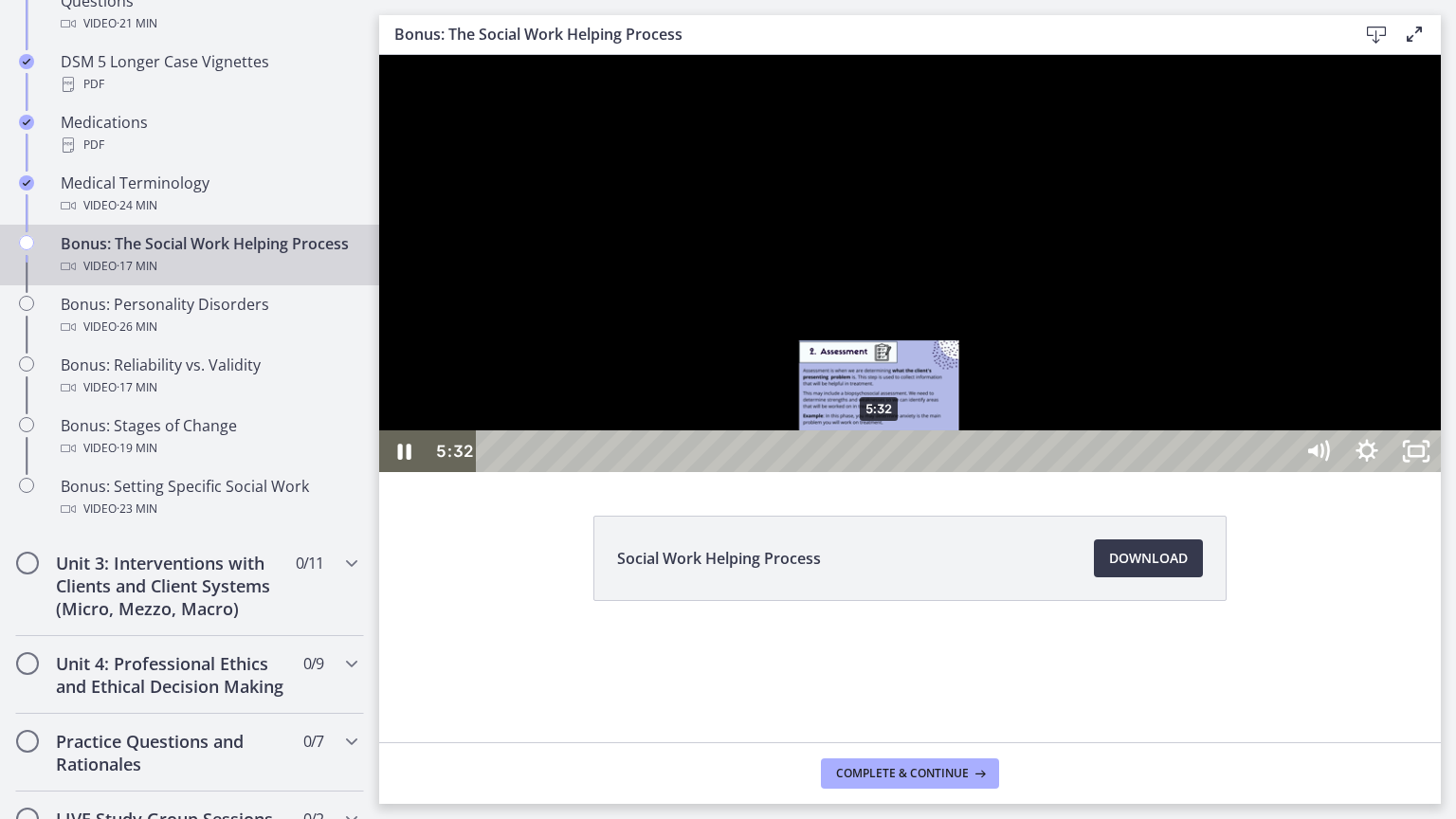 click at bounding box center [879, 451] 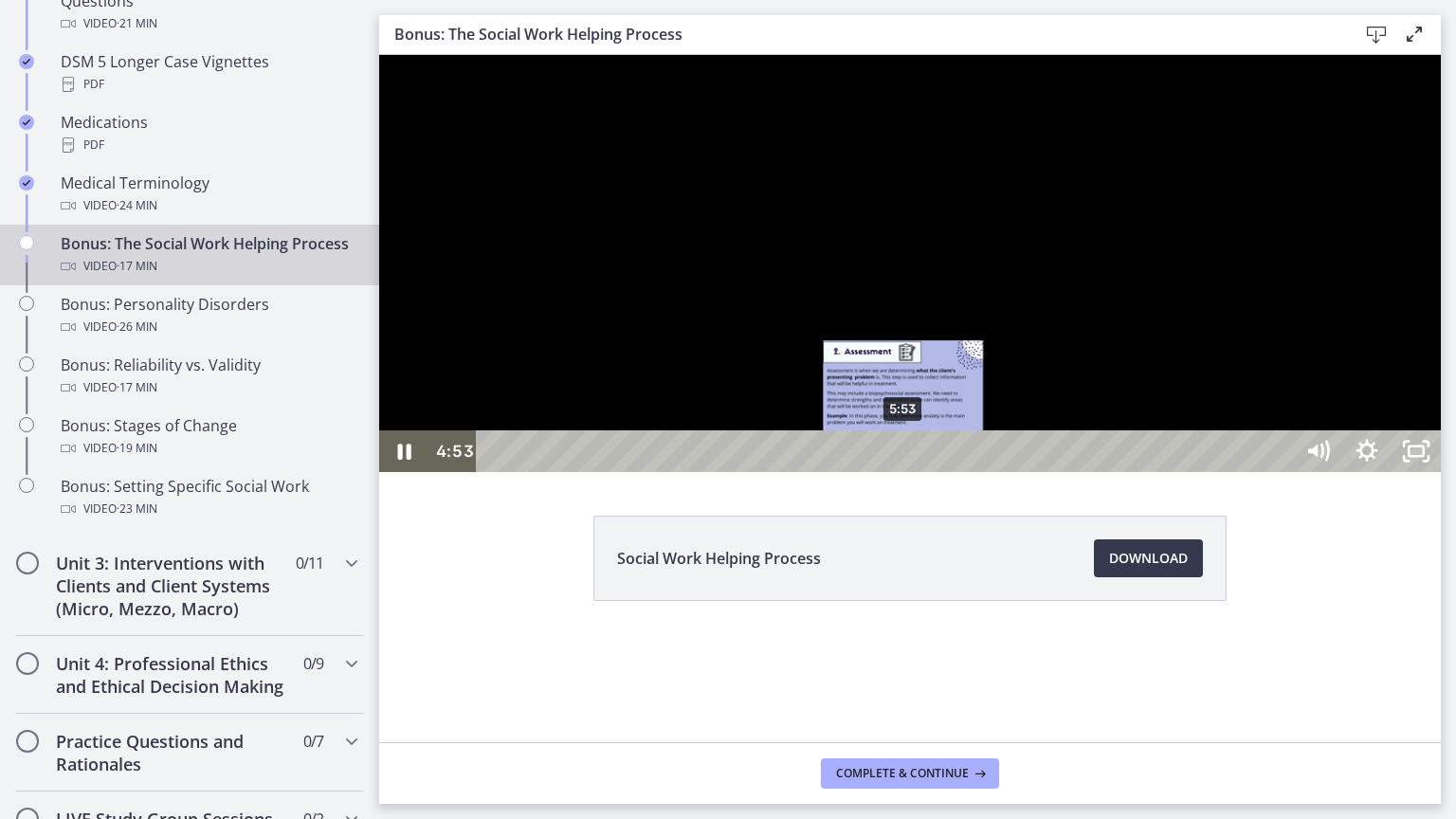 click on "5:53" at bounding box center [887, 451] 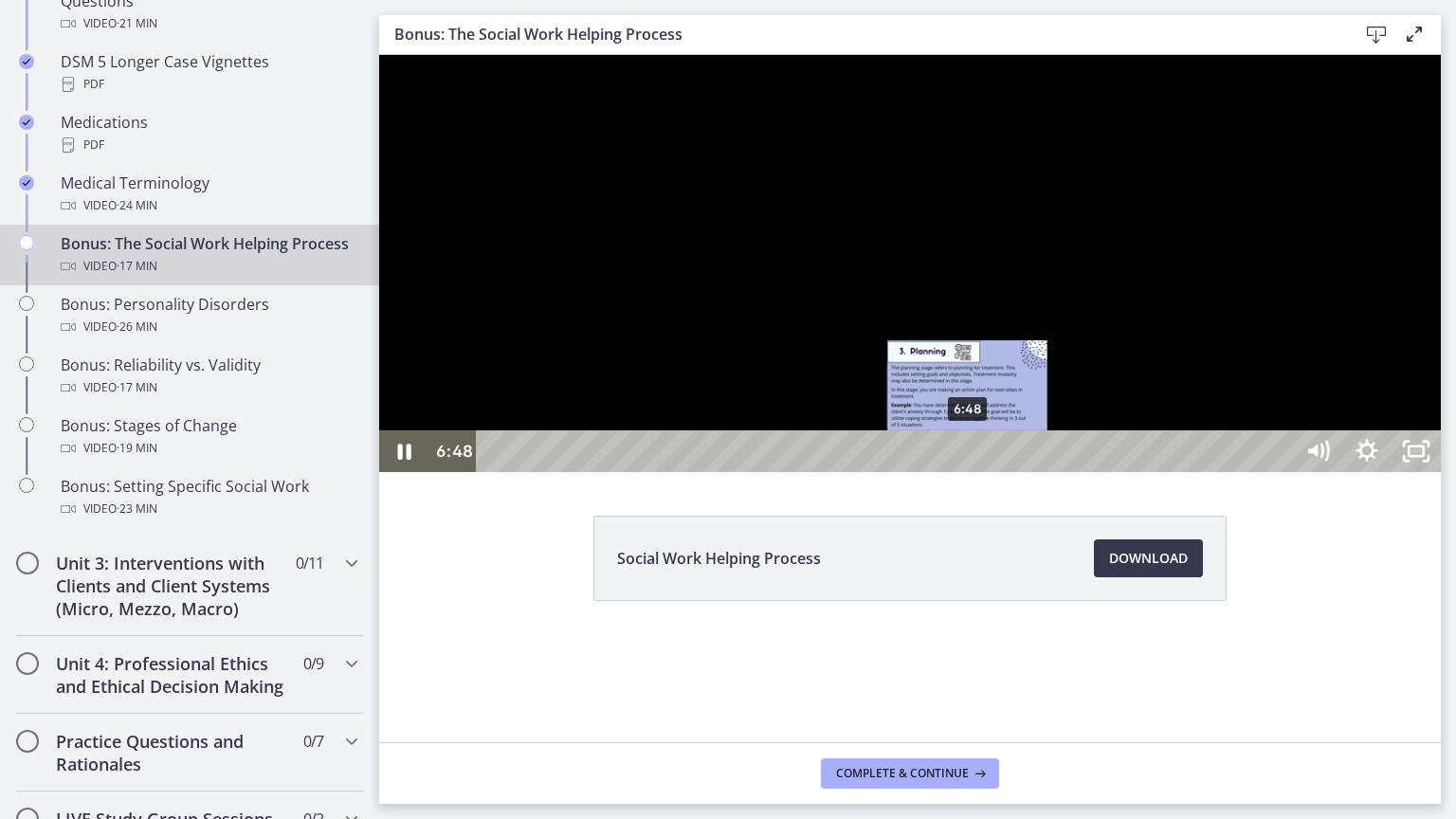 click on "6:48" at bounding box center [887, 451] 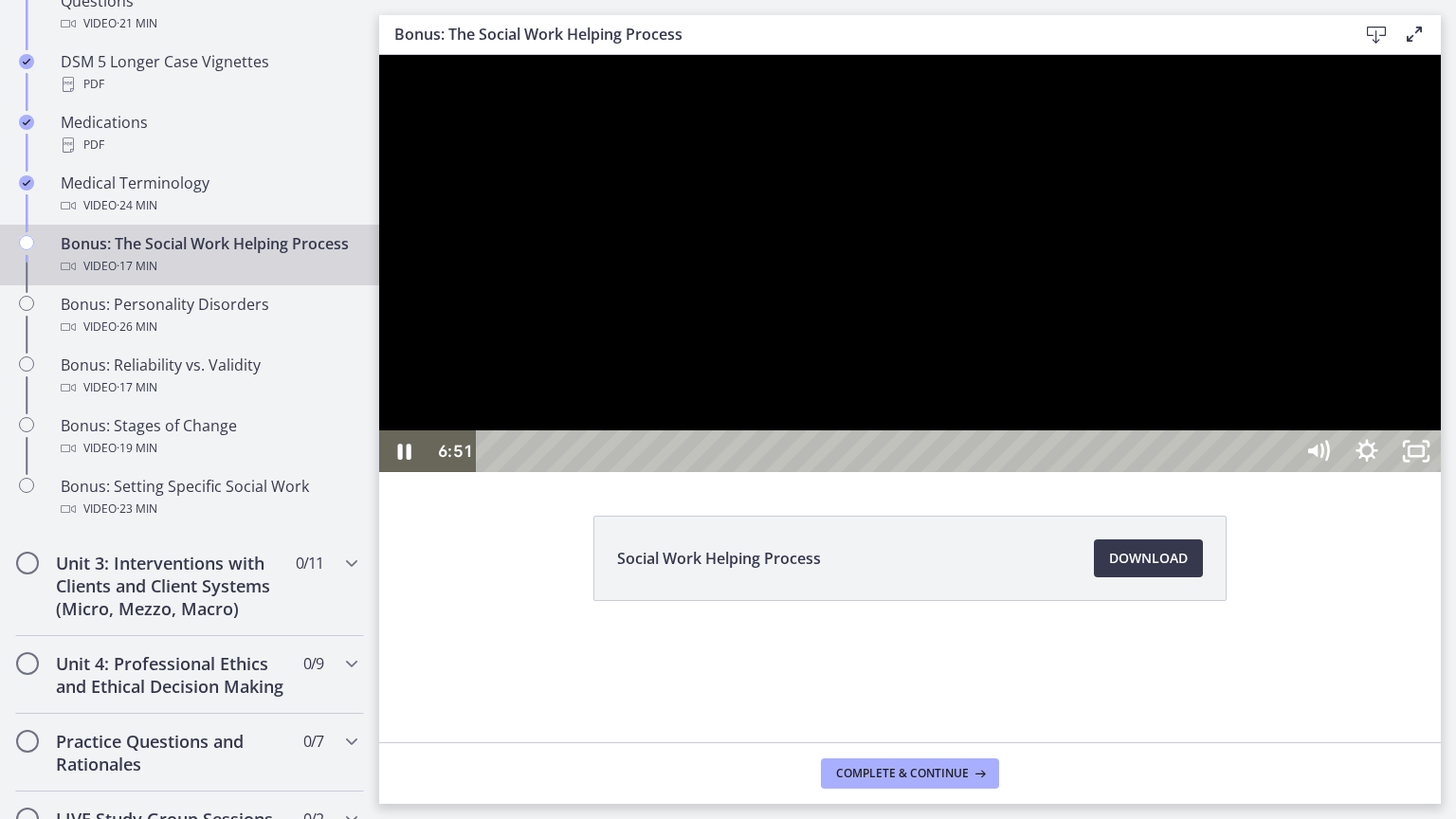 click at bounding box center [910, 264] 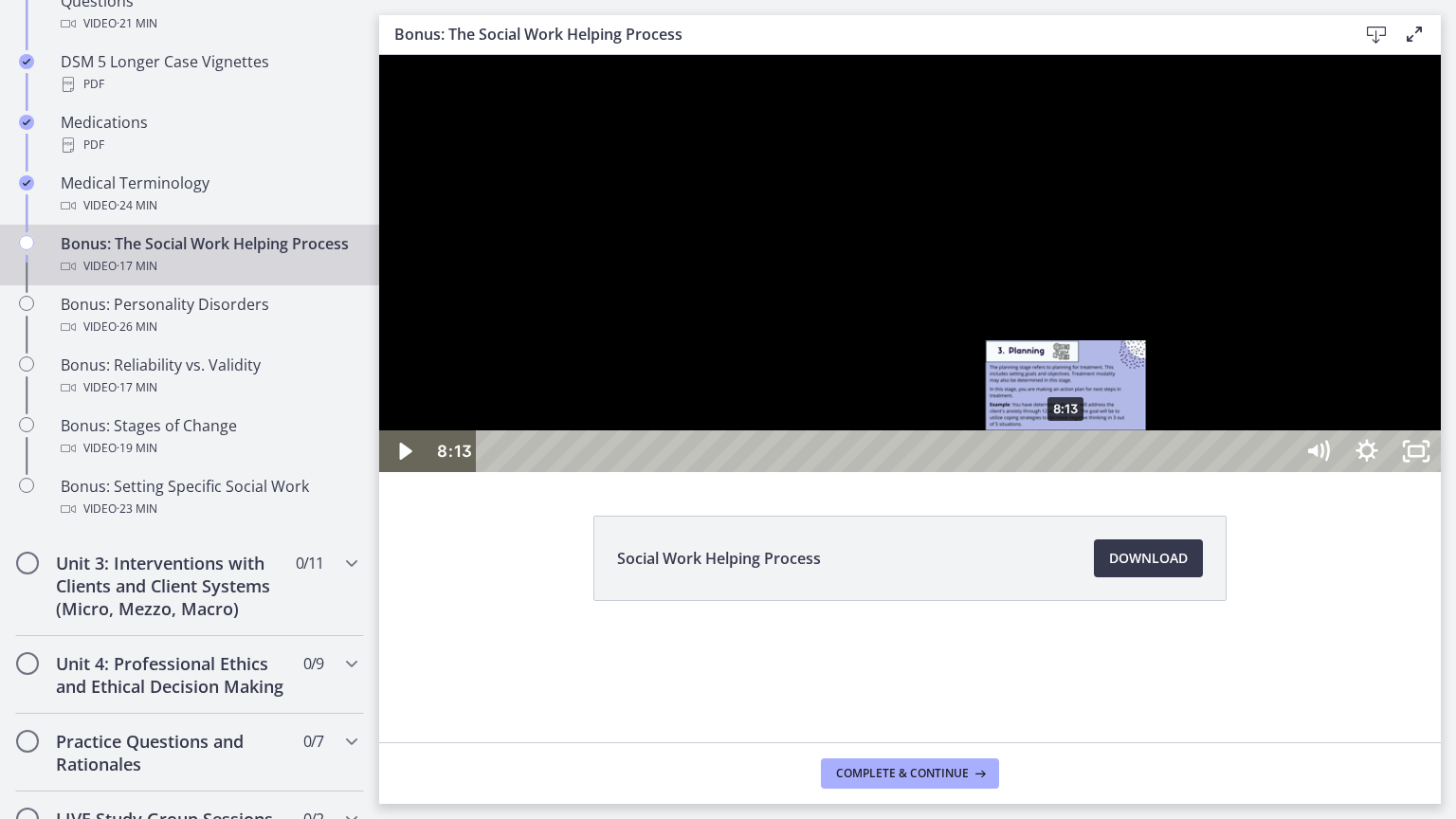click on "8:13" at bounding box center [887, 451] 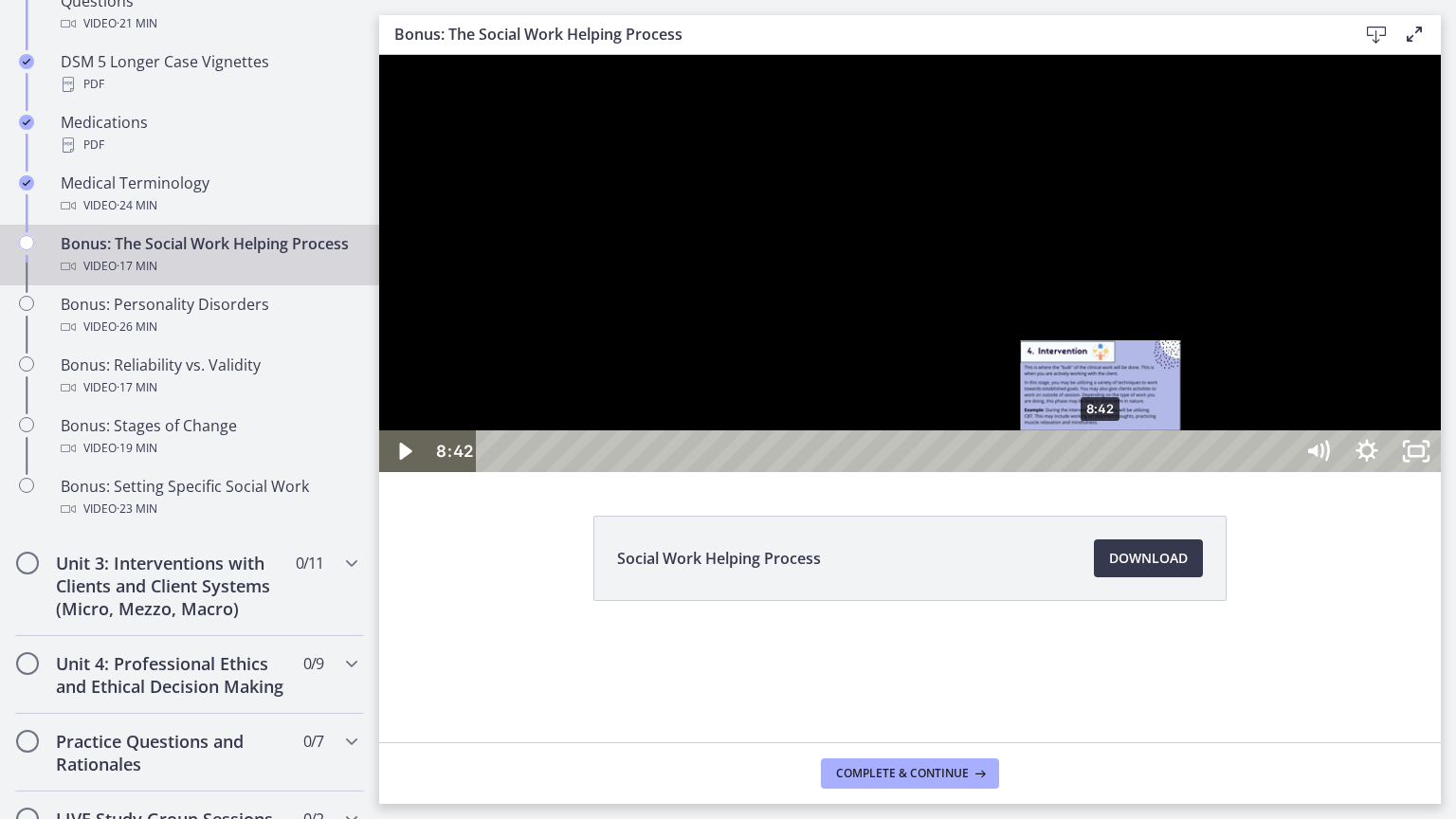 click on "8:42" at bounding box center [887, 451] 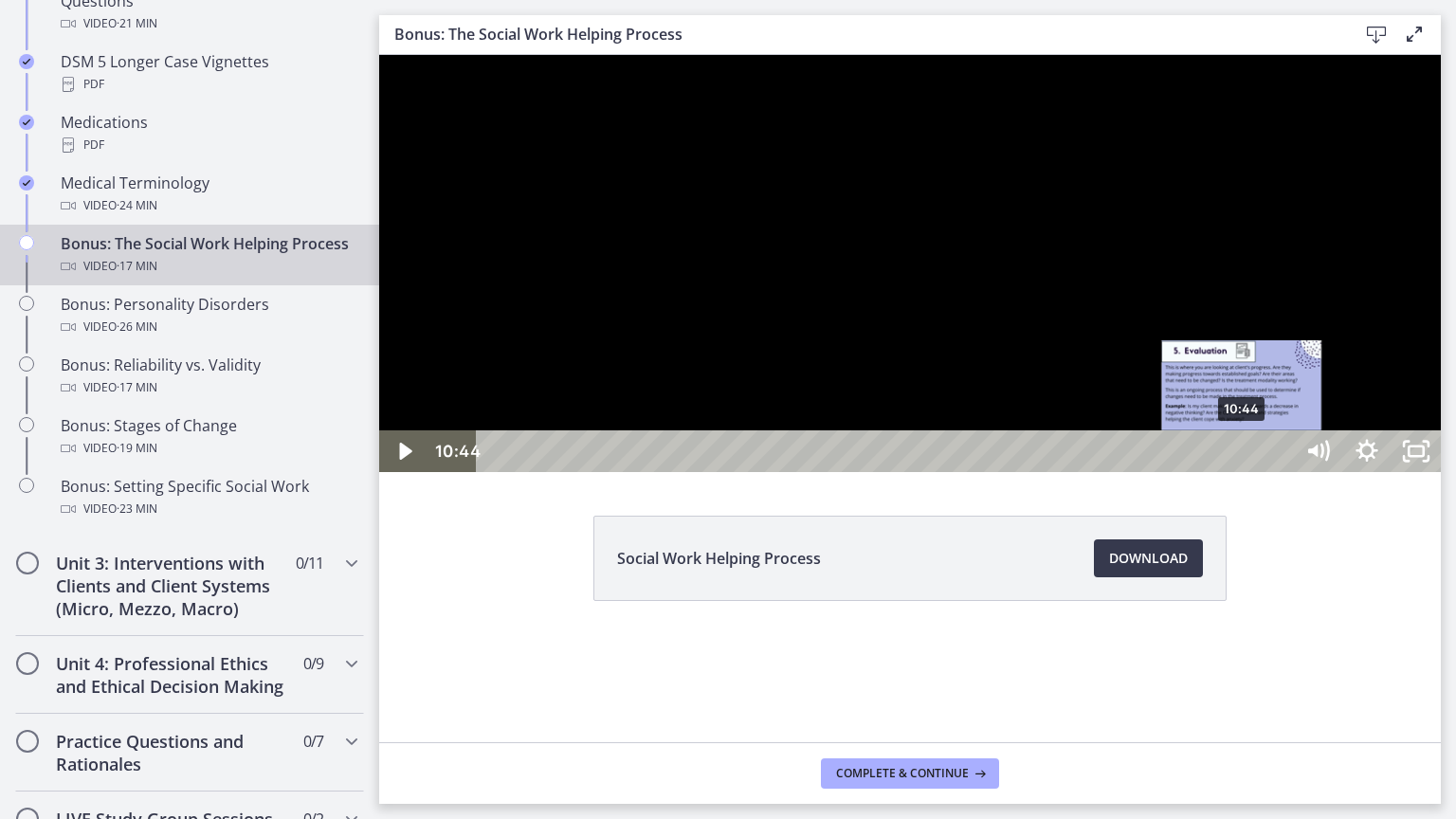 click on "10:44" at bounding box center [887, 451] 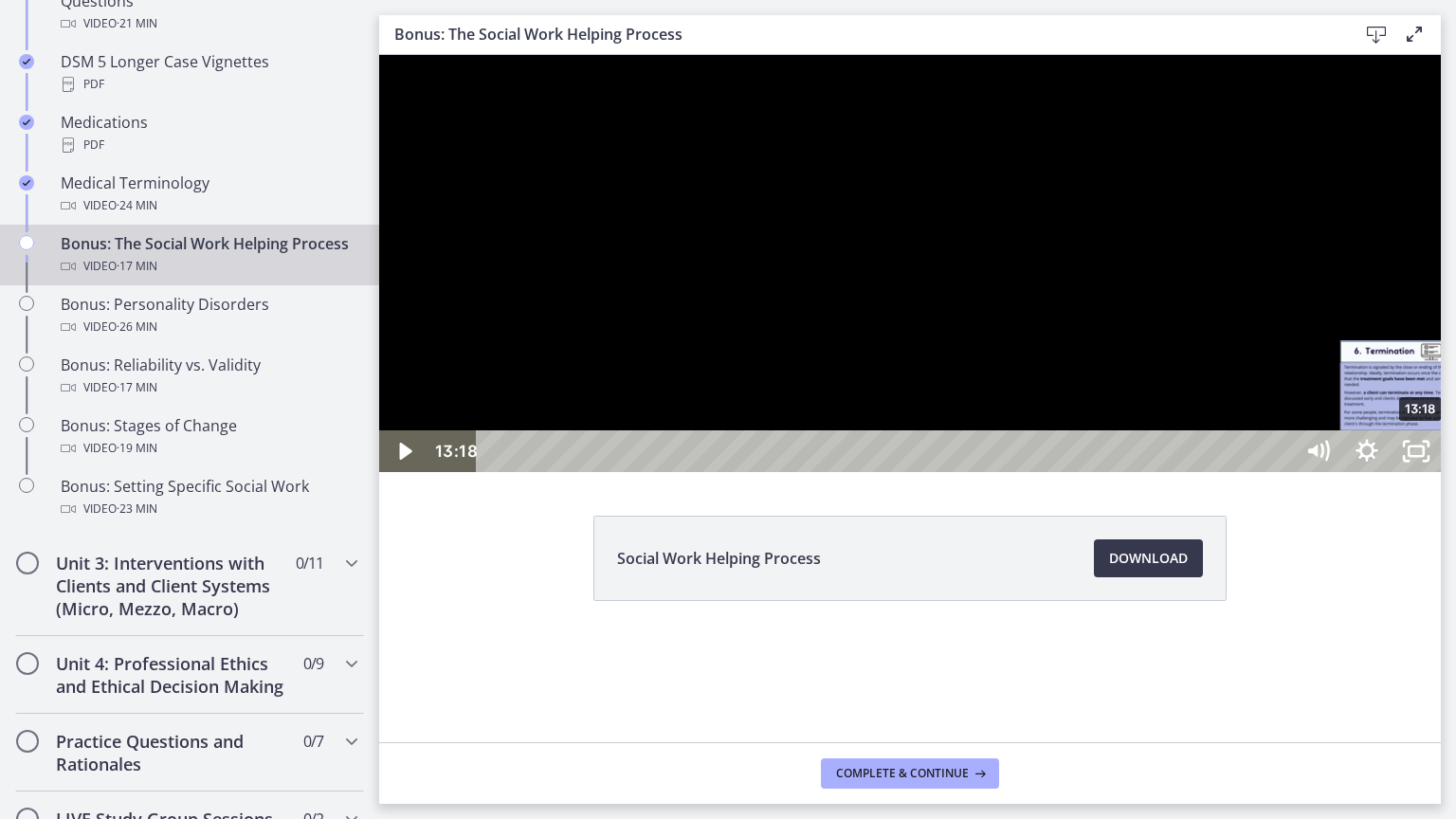 click on "13:18" at bounding box center [887, 451] 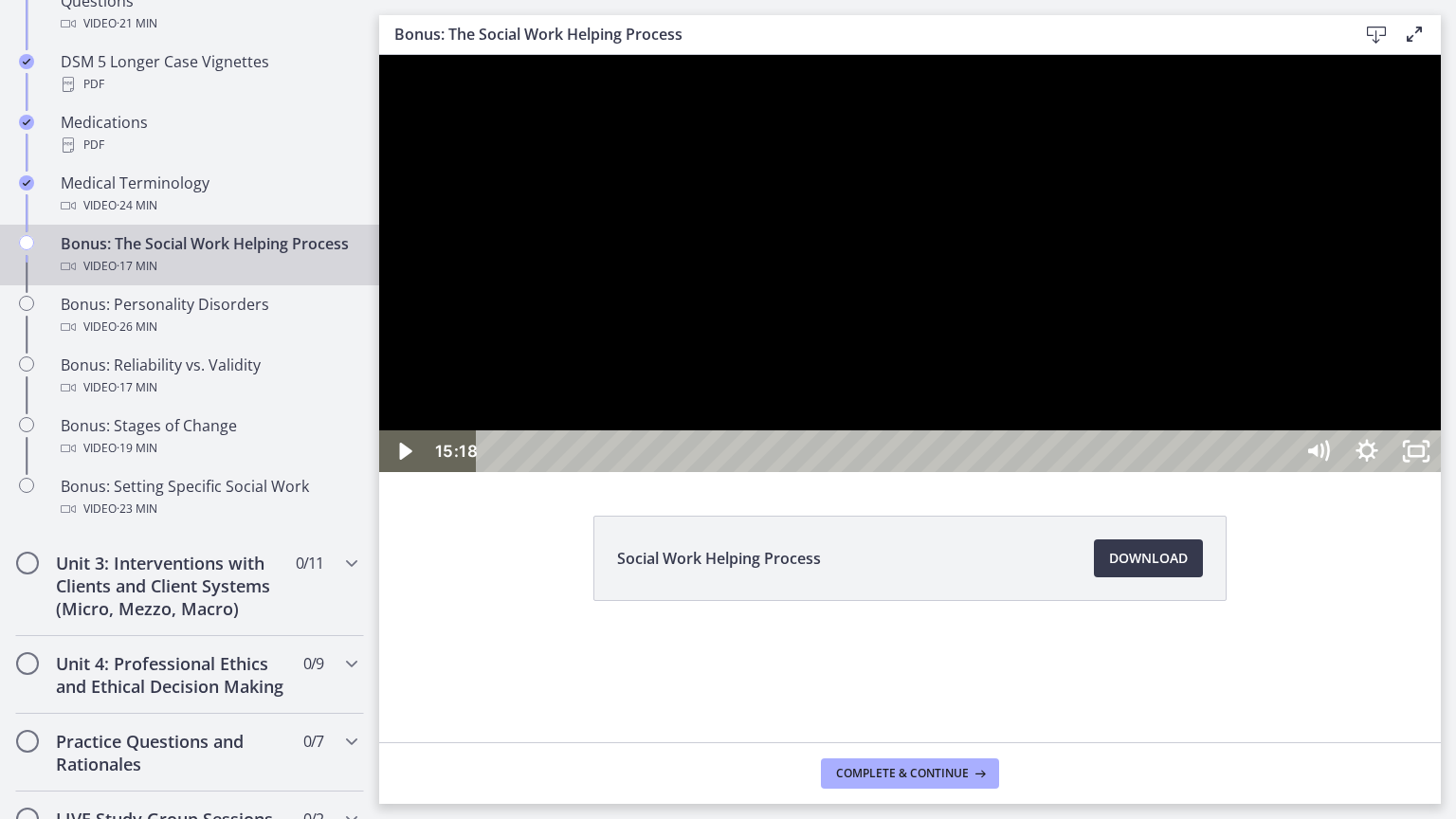 click on "15:18" at bounding box center (887, 451) 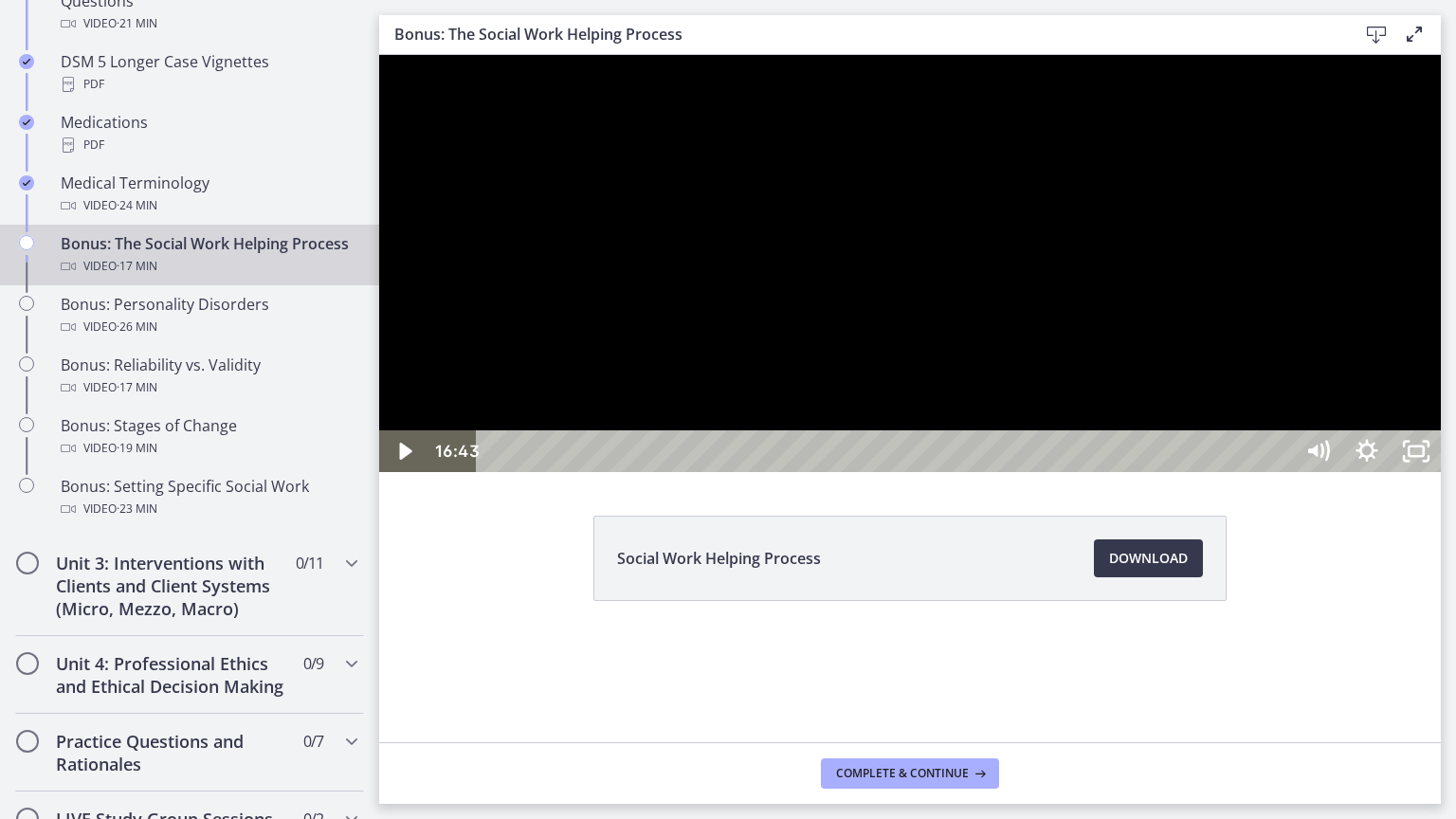 click on "16:43" at bounding box center (887, 451) 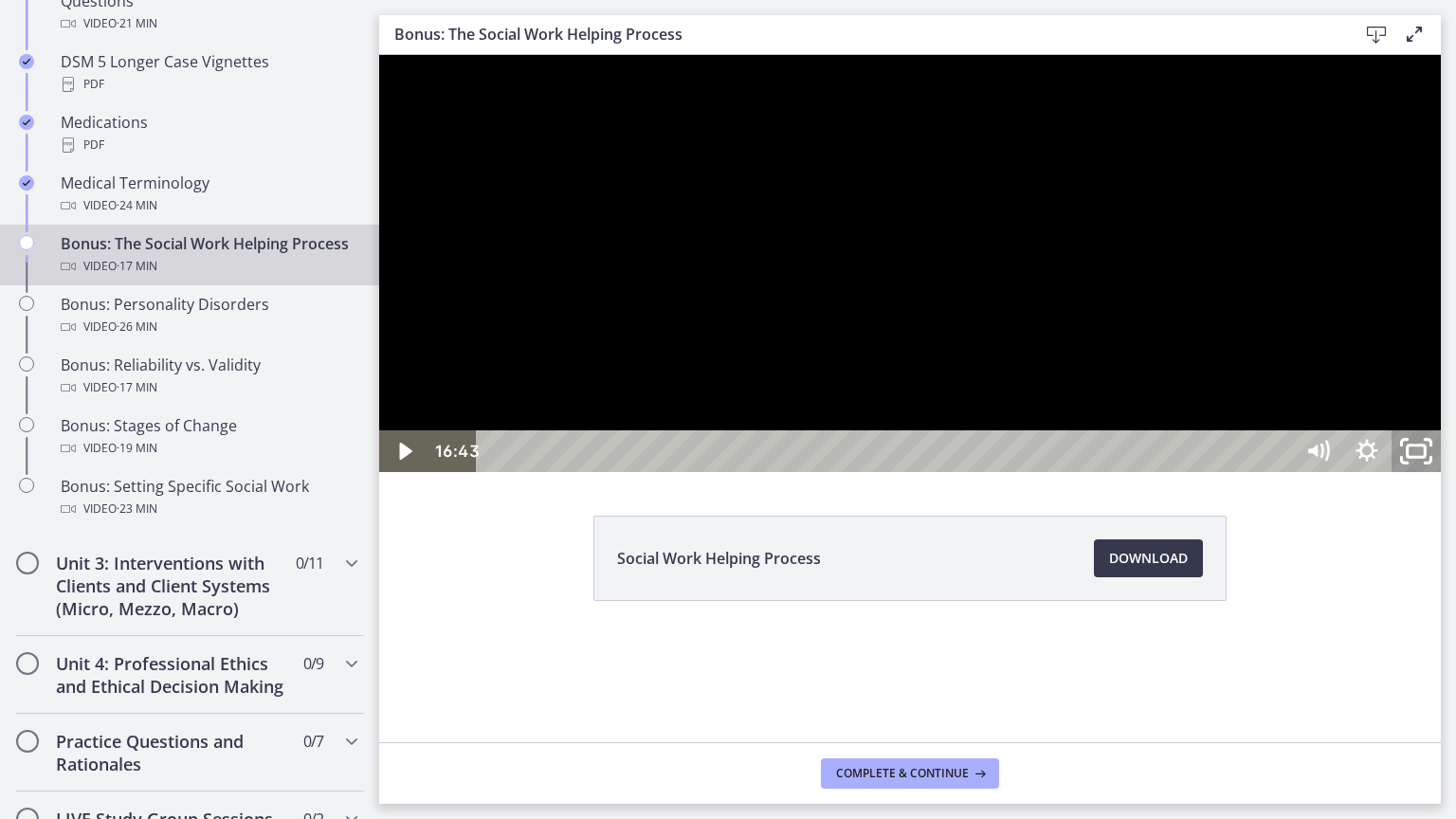 click 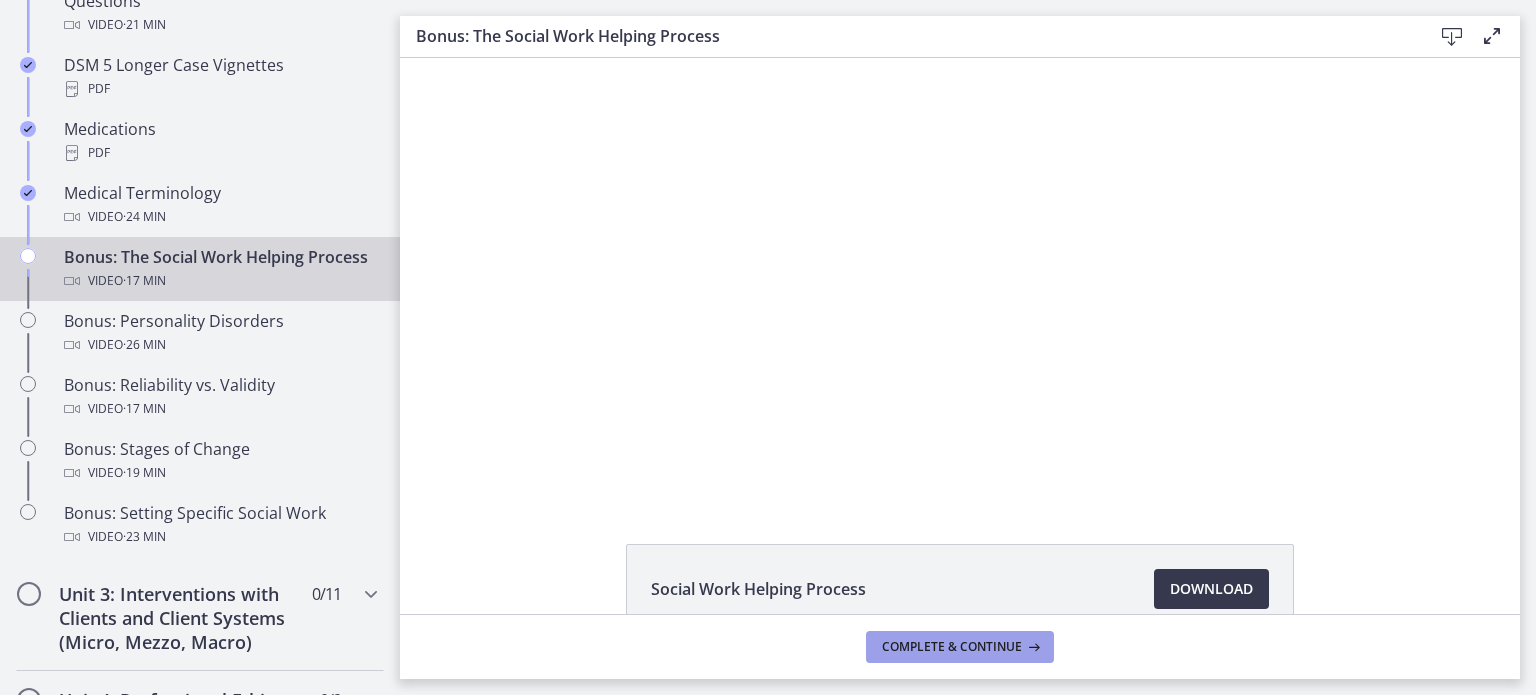 click on "Complete & continue" at bounding box center [952, 647] 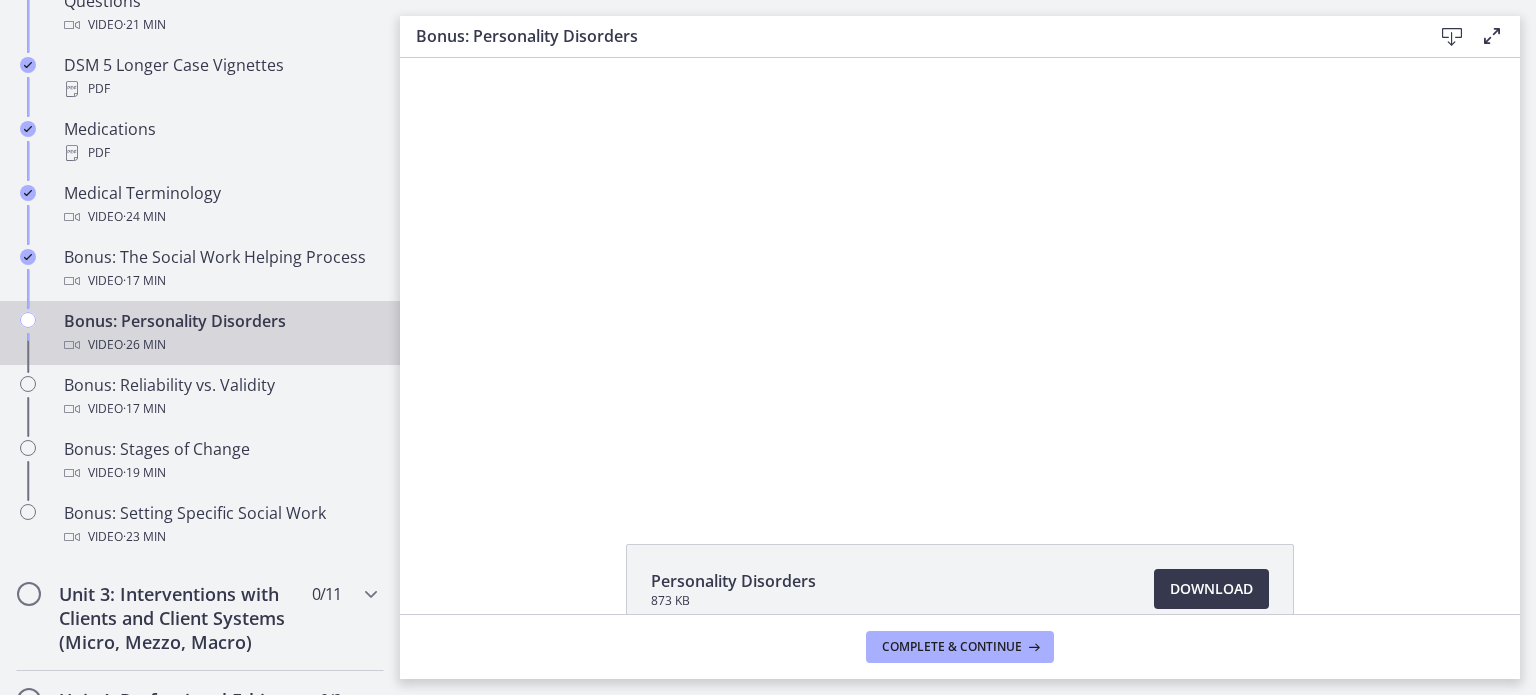 scroll, scrollTop: 0, scrollLeft: 0, axis: both 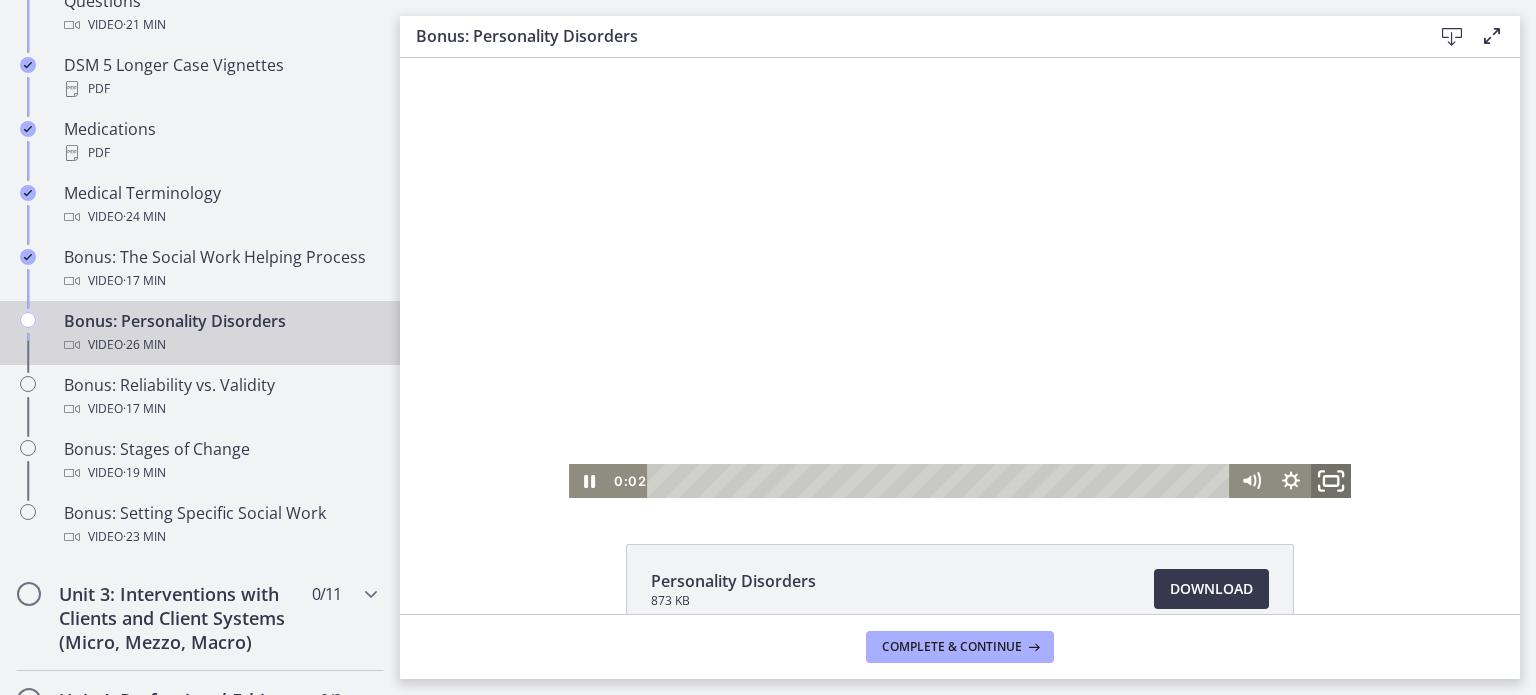 click 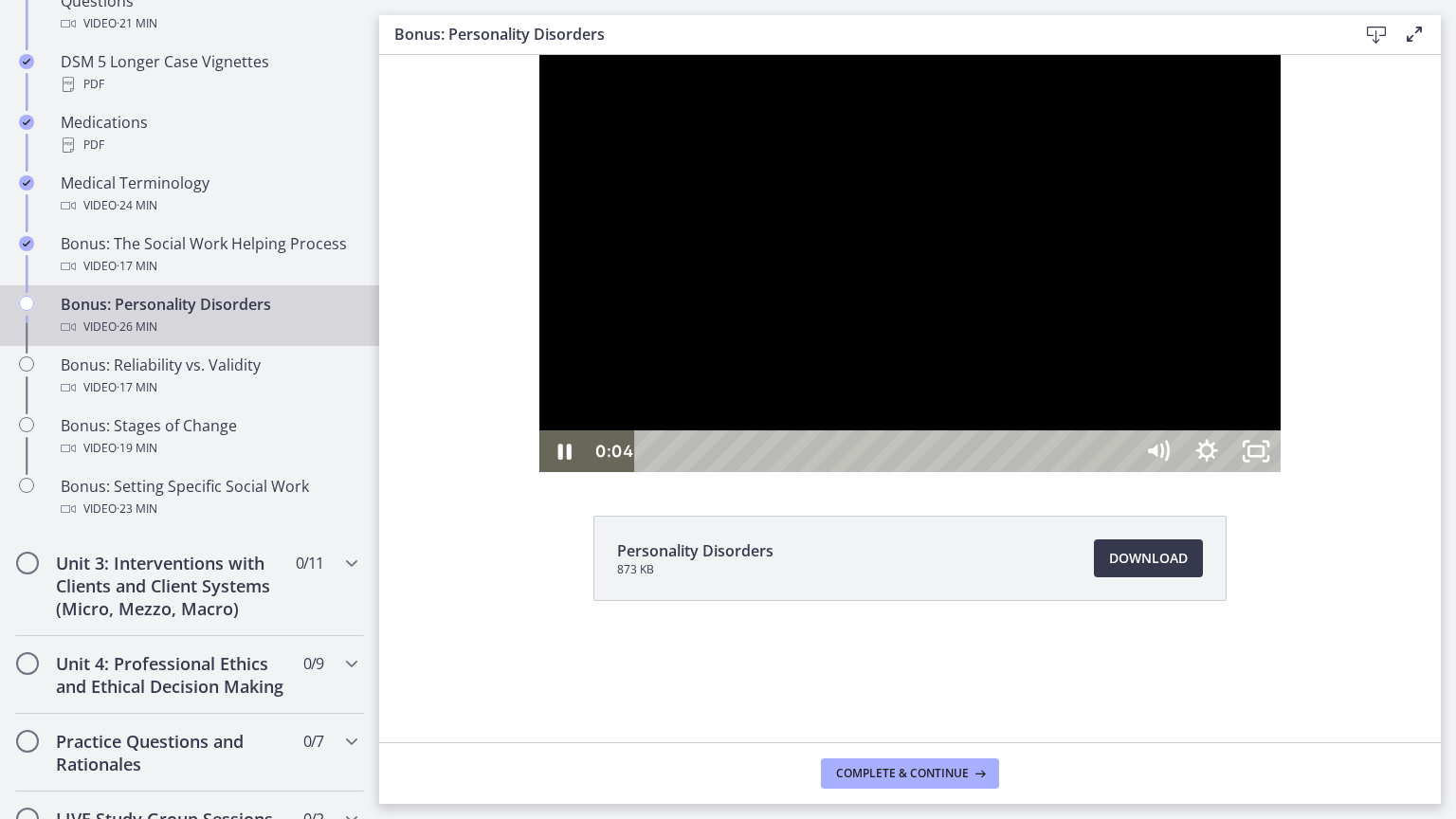 type 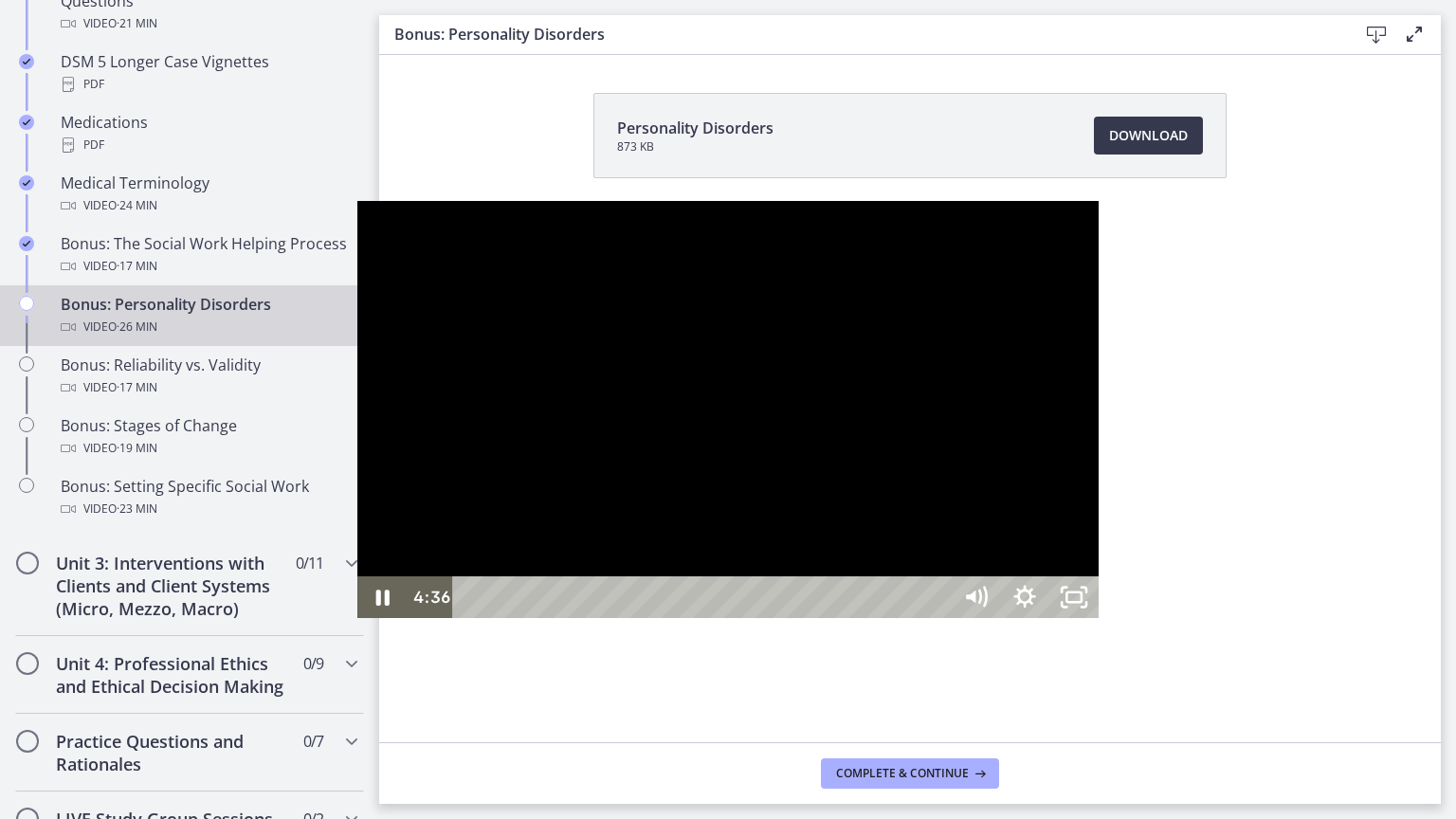 click at bounding box center (728, 410) 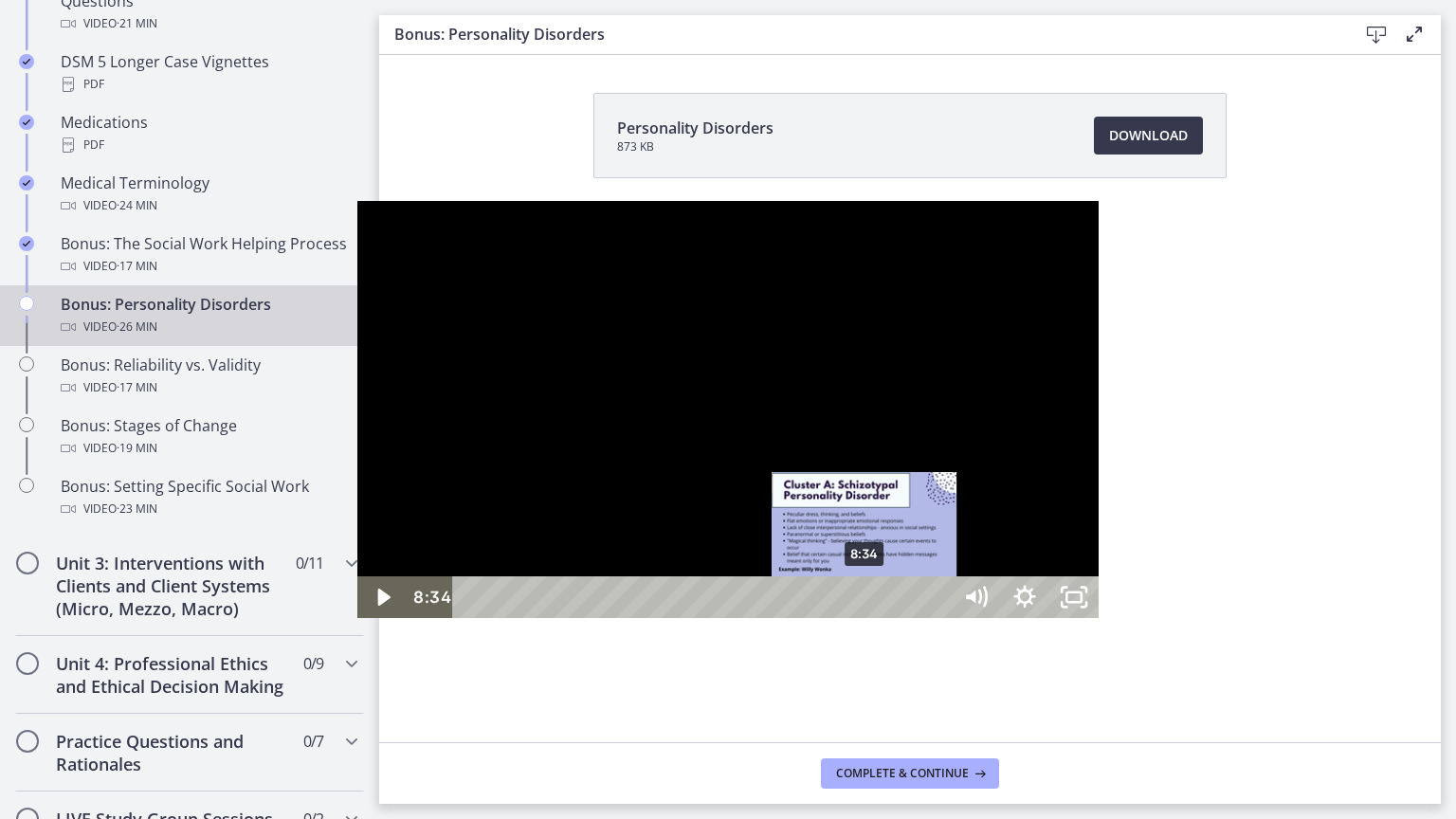 click on "8:34" at bounding box center (705, 597) 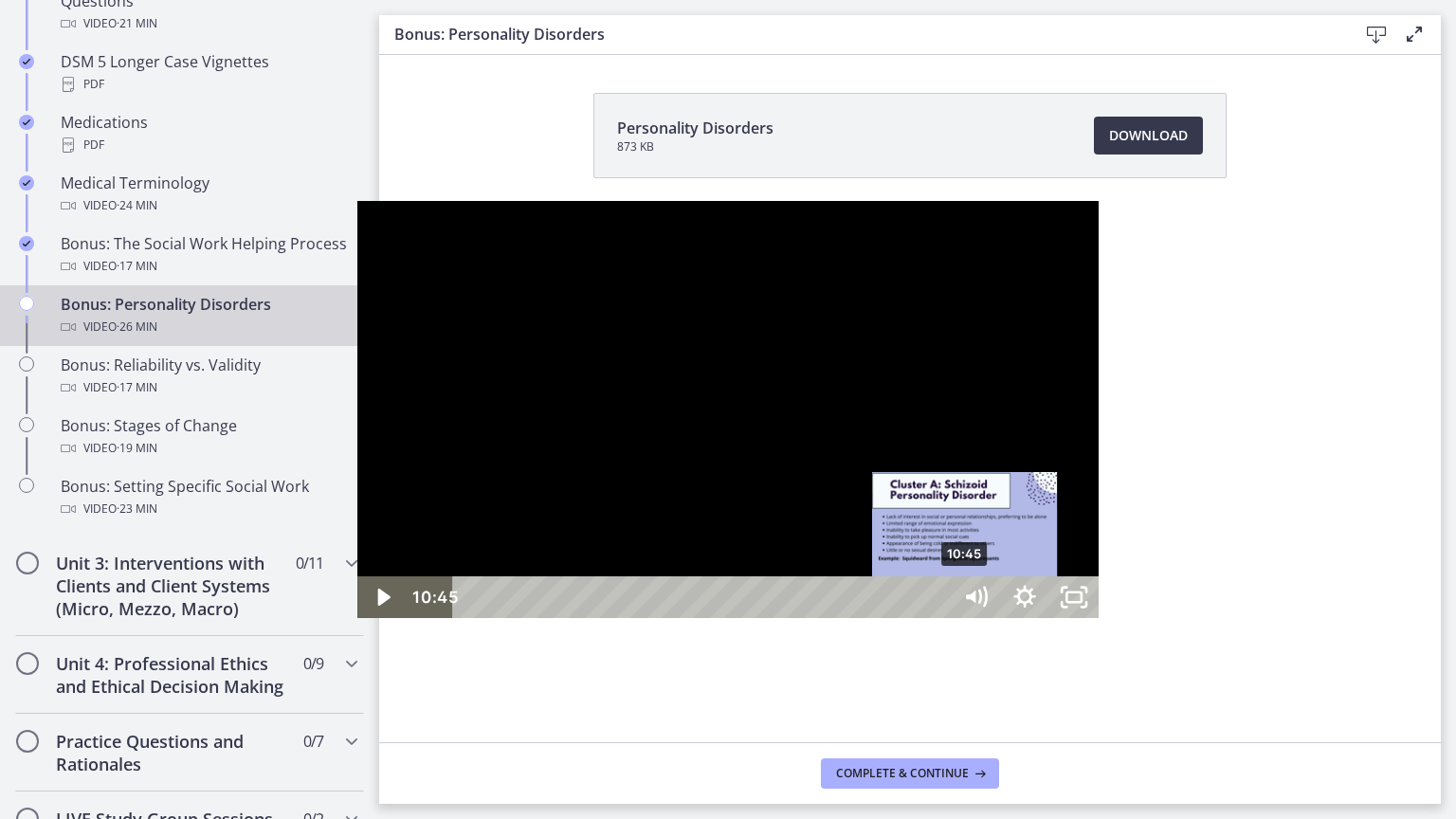 click on "10:45" at bounding box center (705, 597) 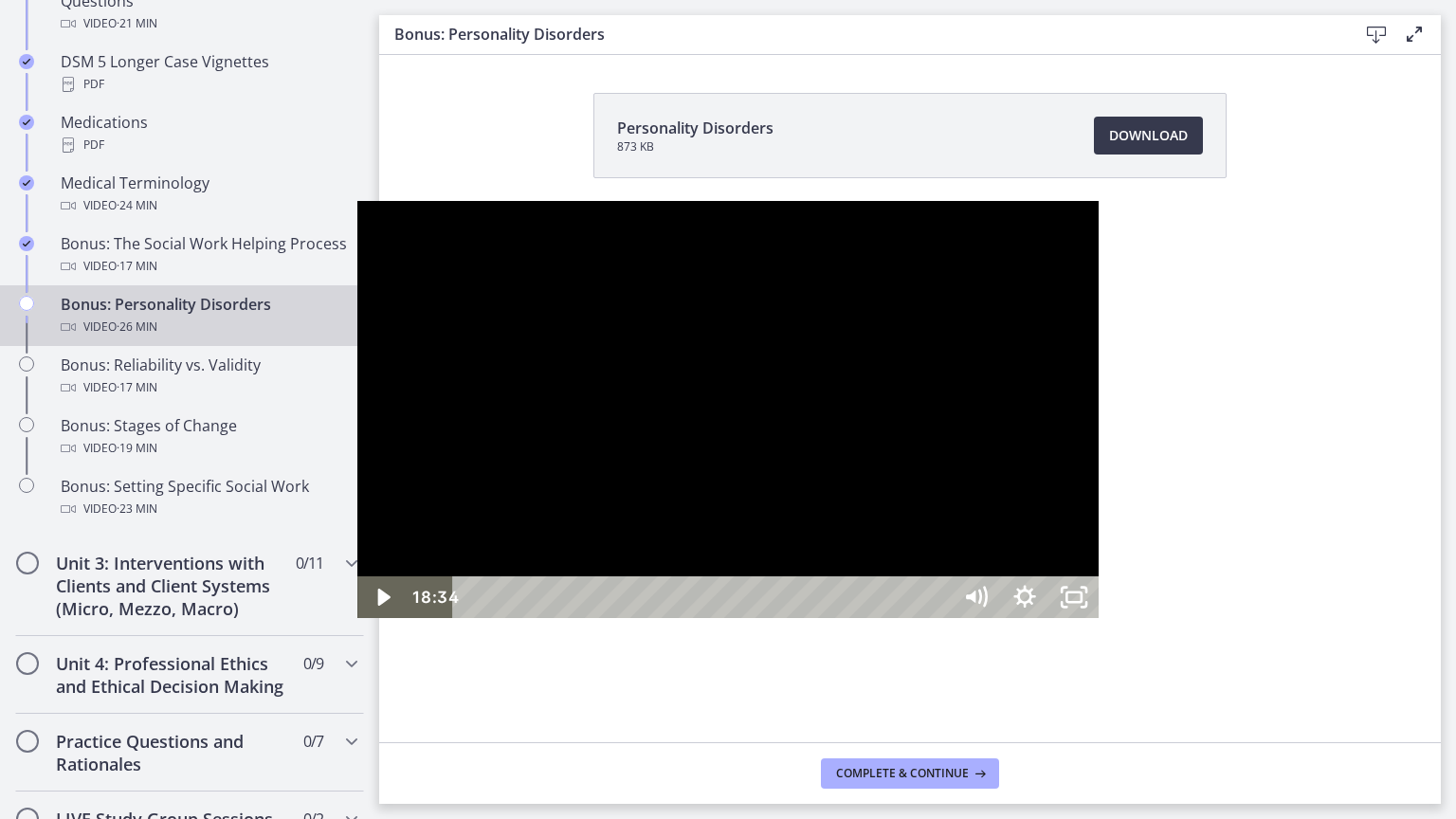 click on "17:22" at bounding box center [705, 597] 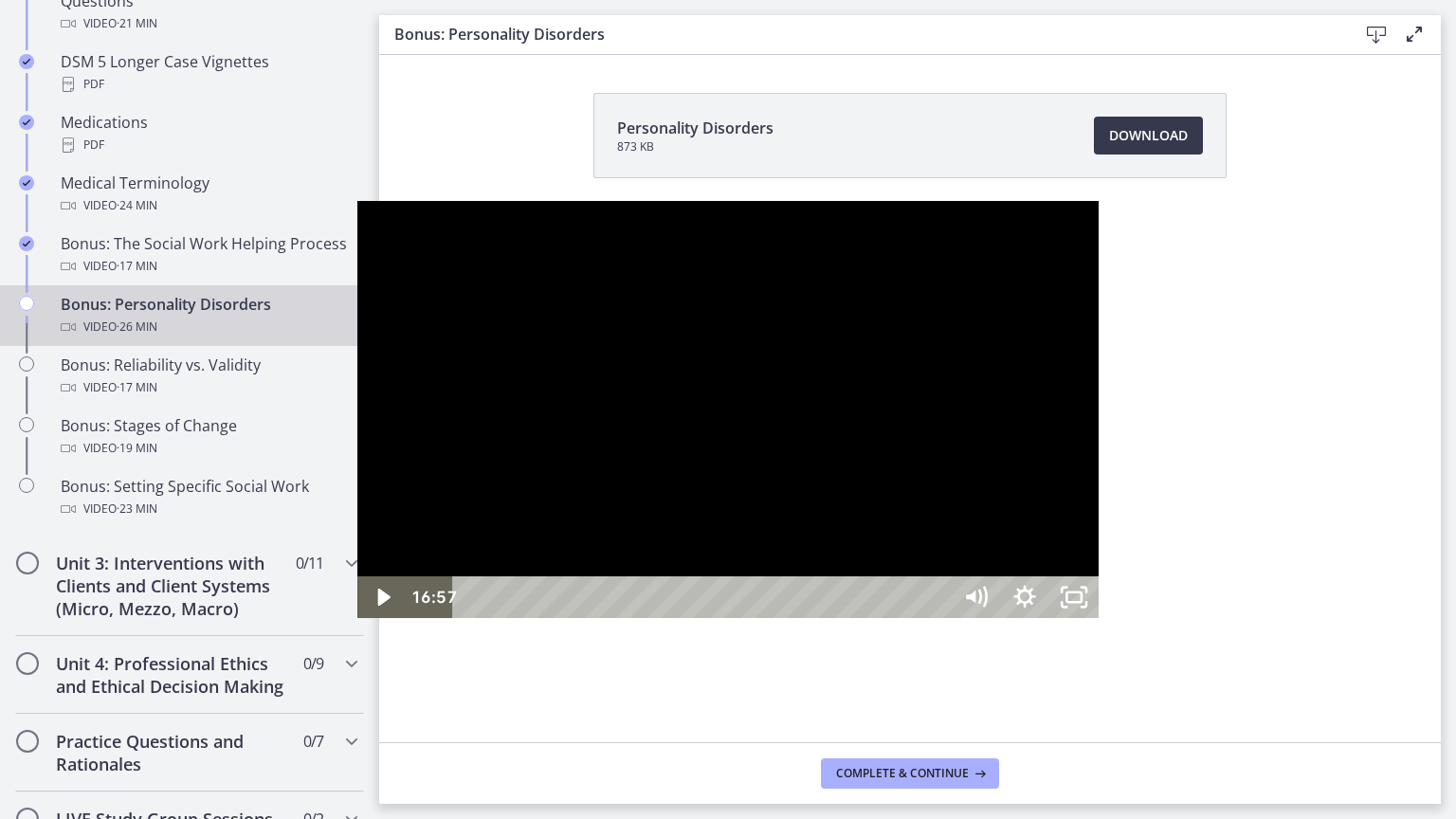click on "16:57" at bounding box center (705, 597) 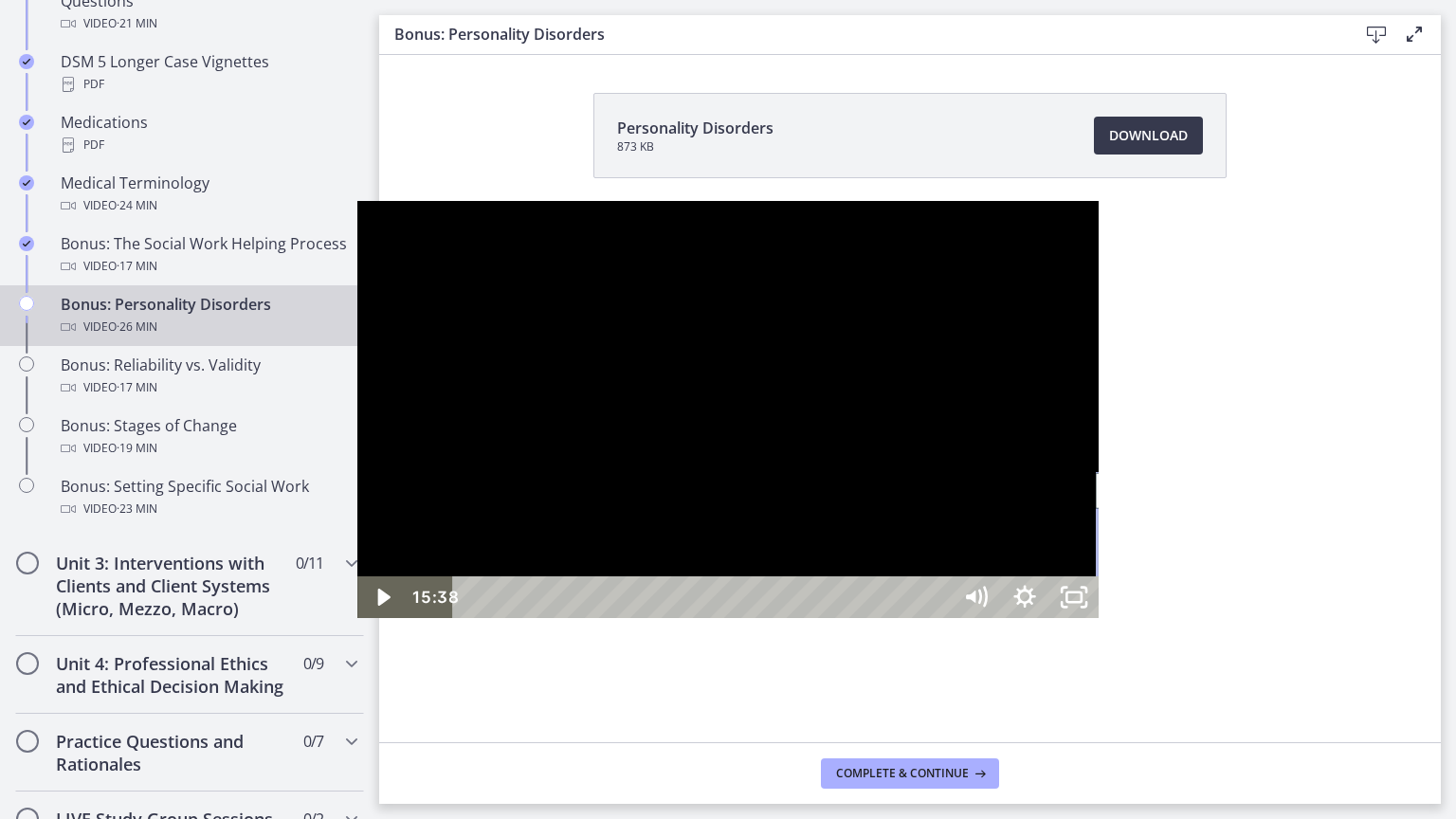 click on "15:38" at bounding box center (705, 597) 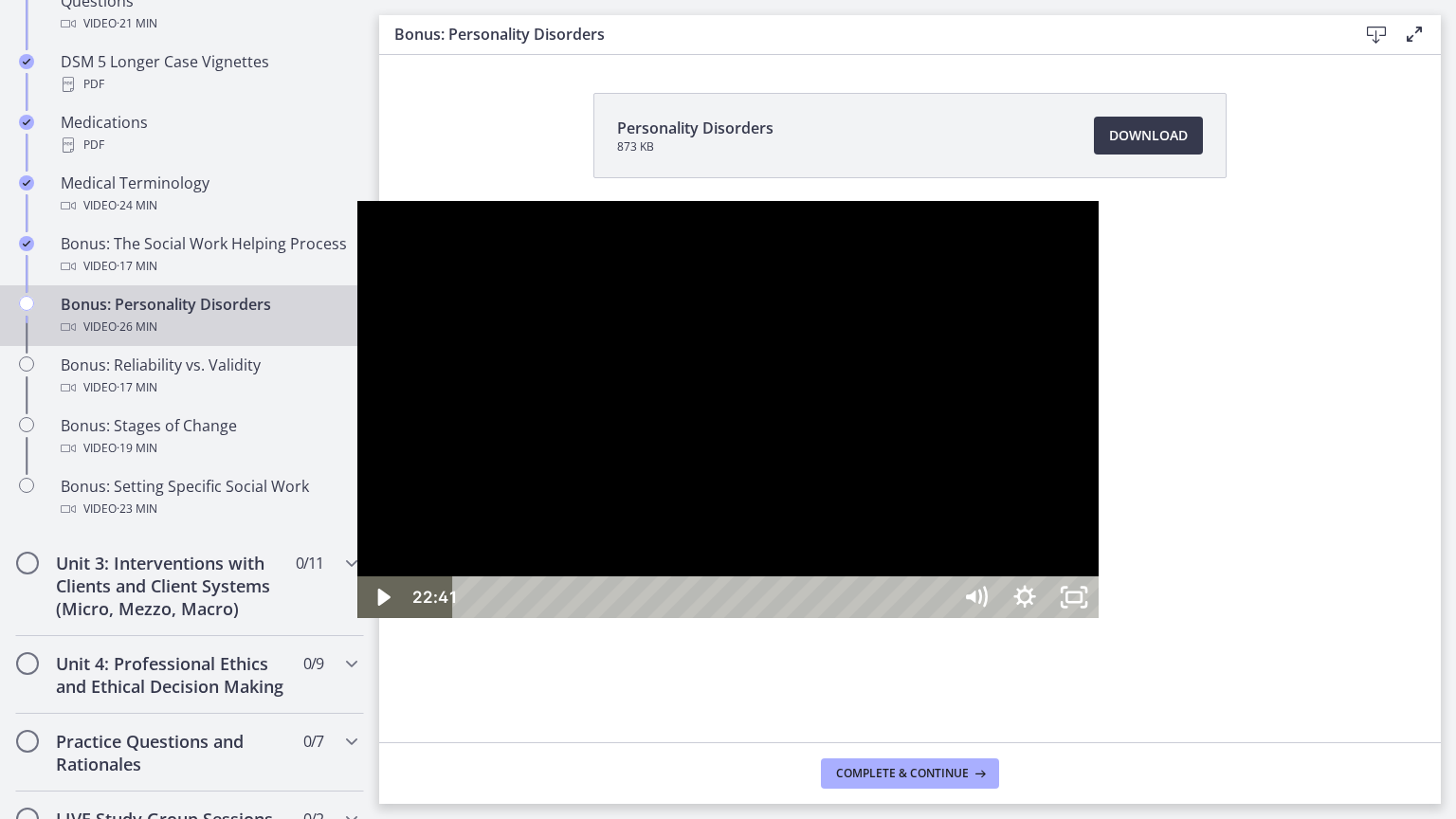 click on "22:41" at bounding box center (705, 597) 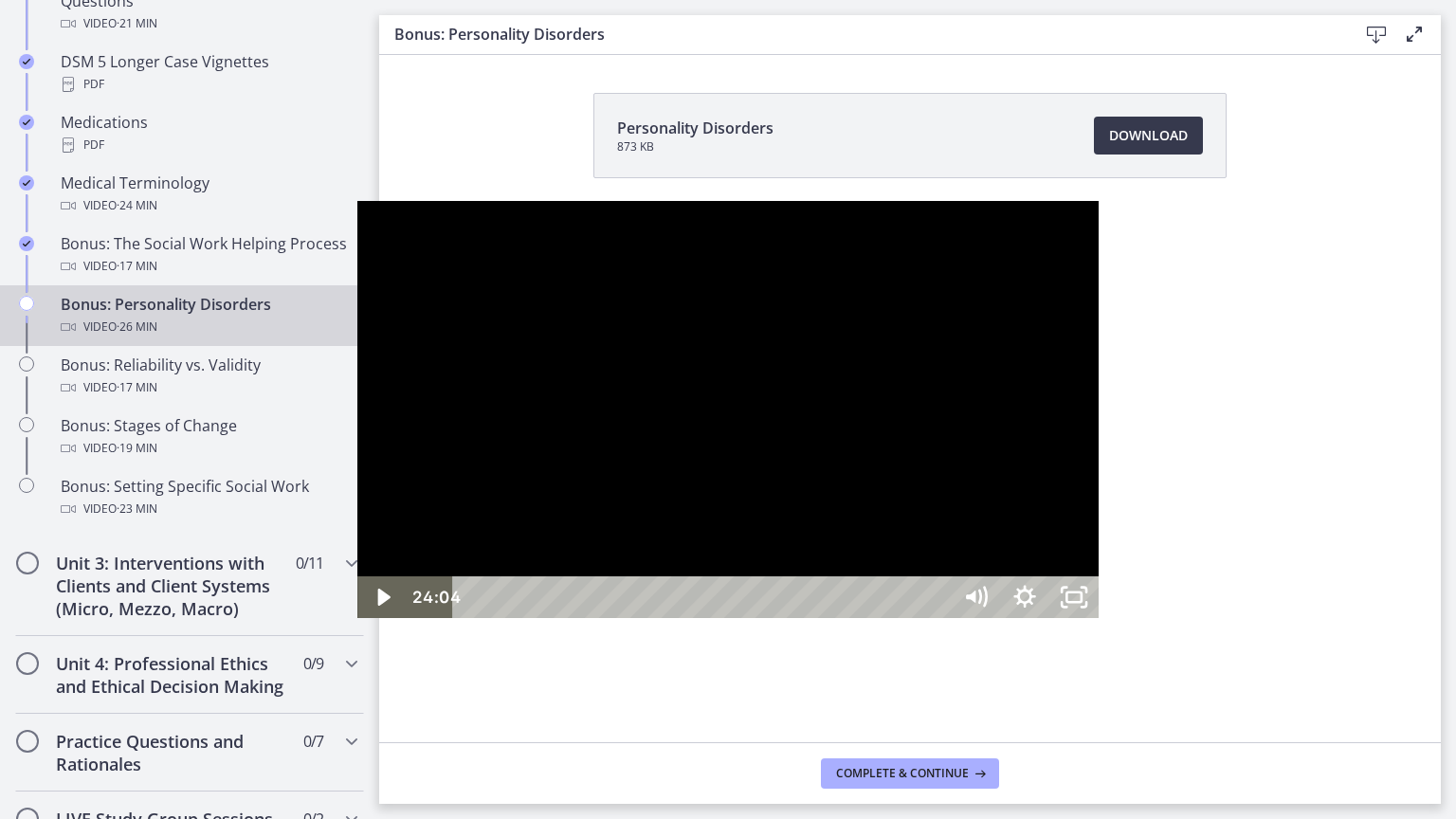 click on "24:04" at bounding box center [705, 597] 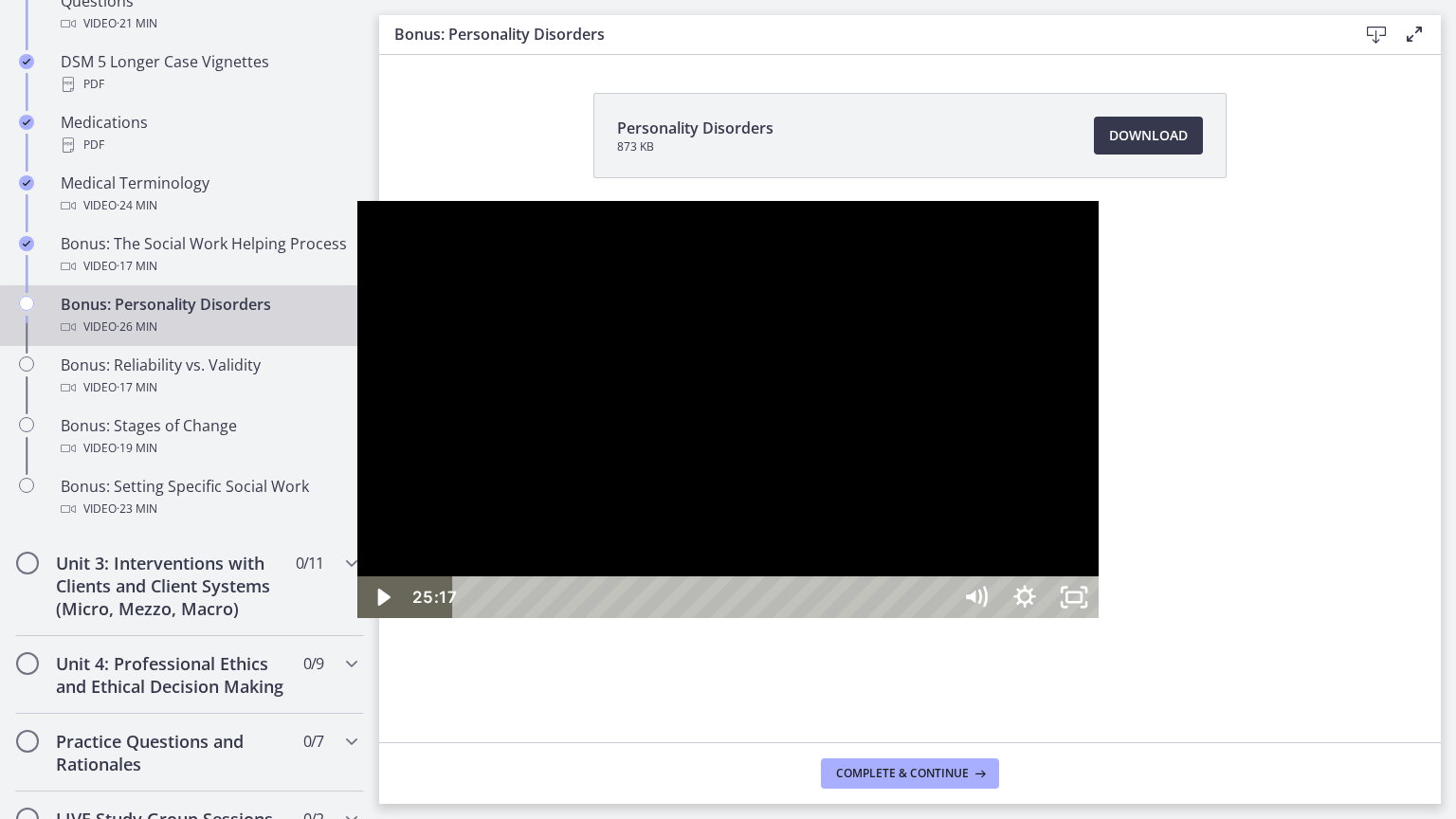 click on "25:17" at bounding box center [705, 597] 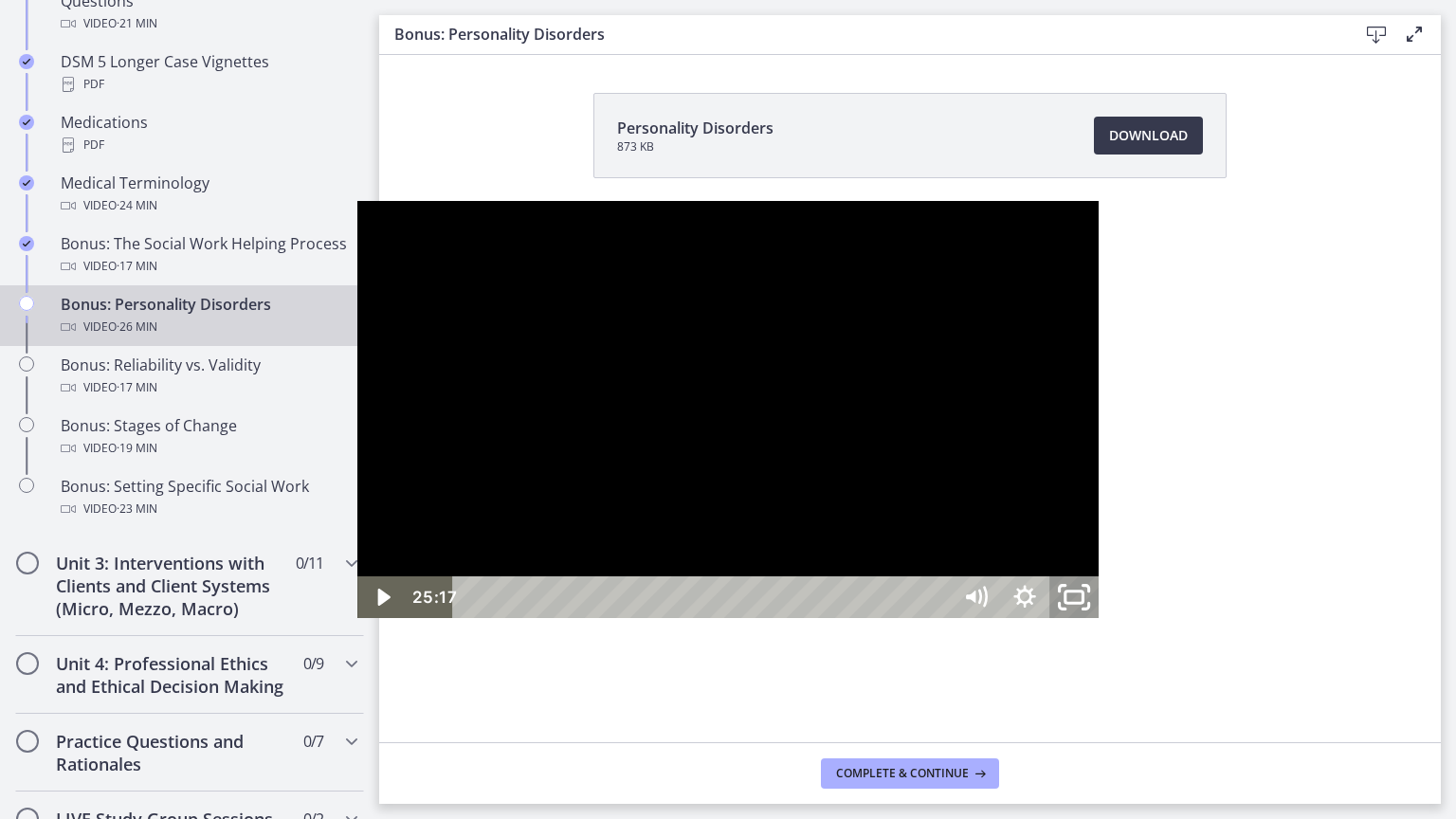 click 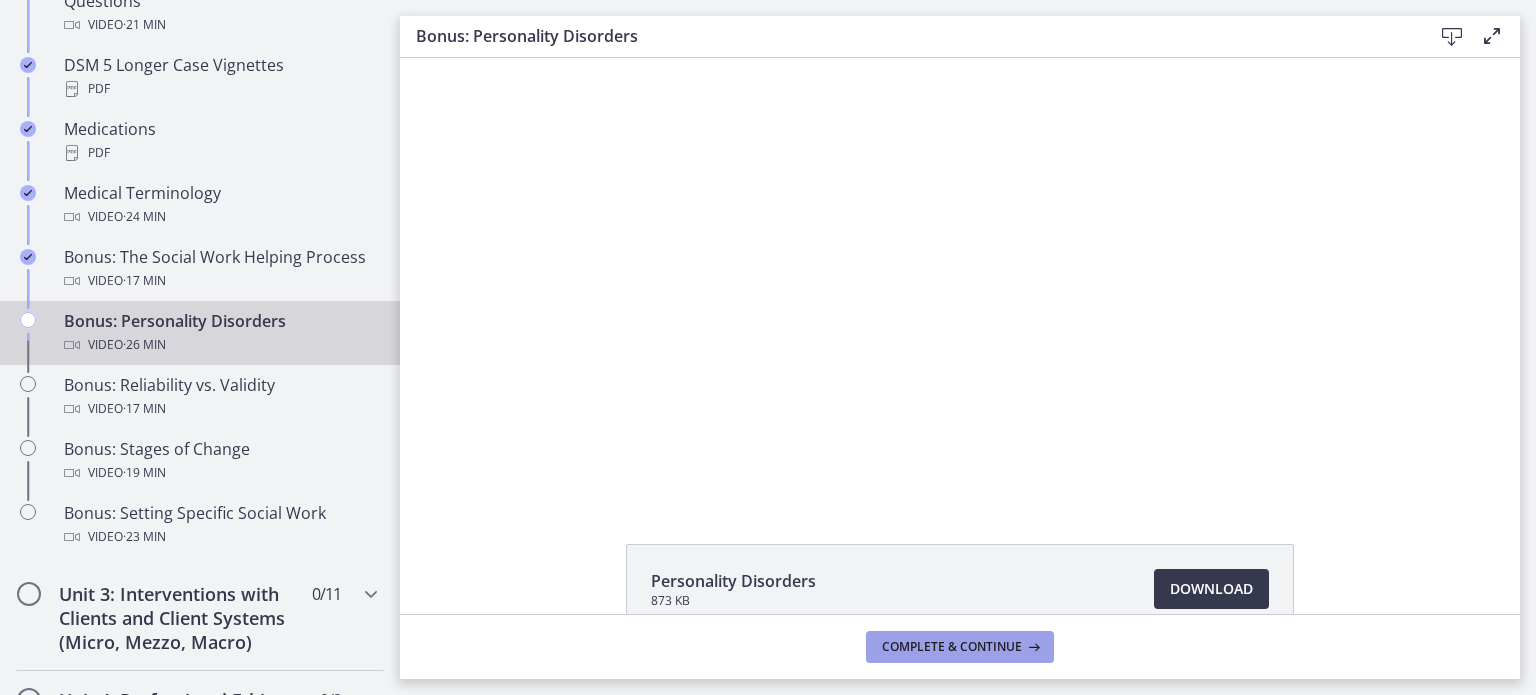 click at bounding box center (1032, 647) 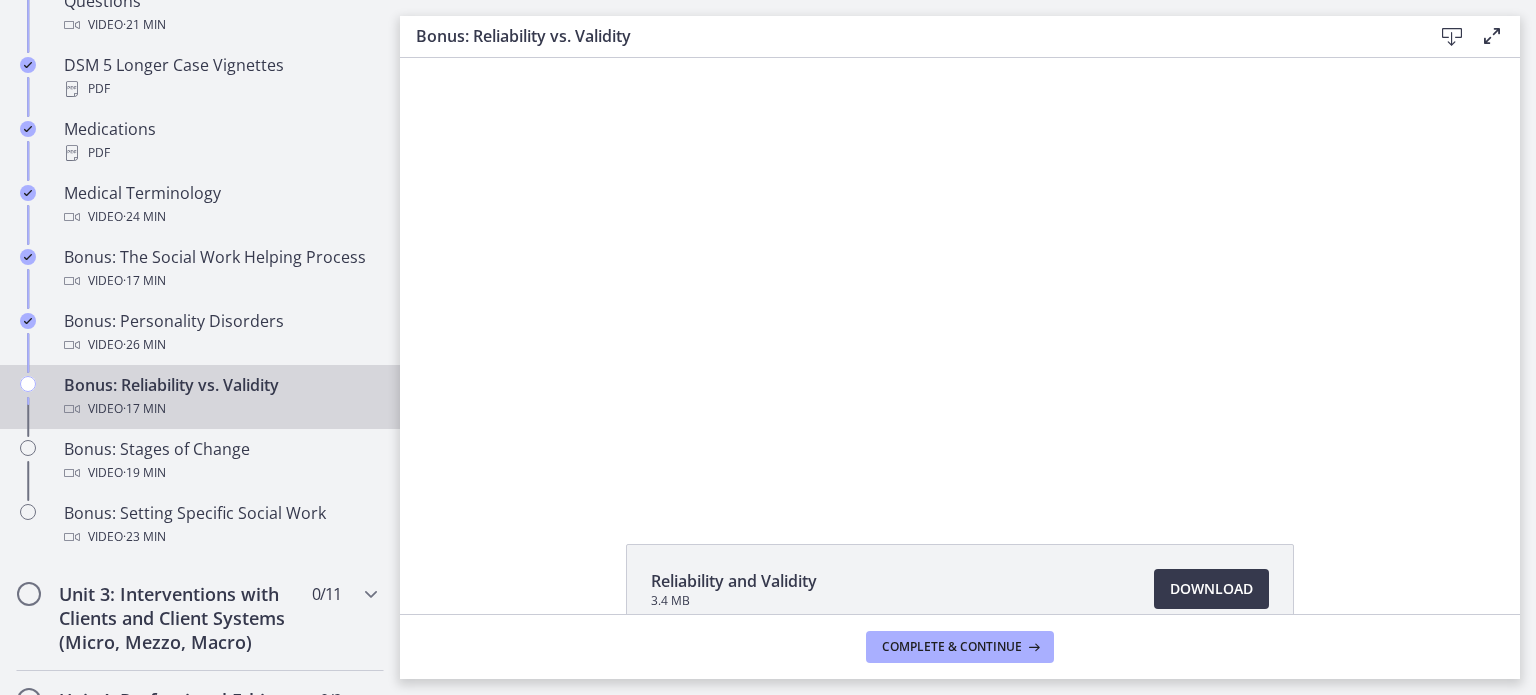 scroll, scrollTop: 0, scrollLeft: 0, axis: both 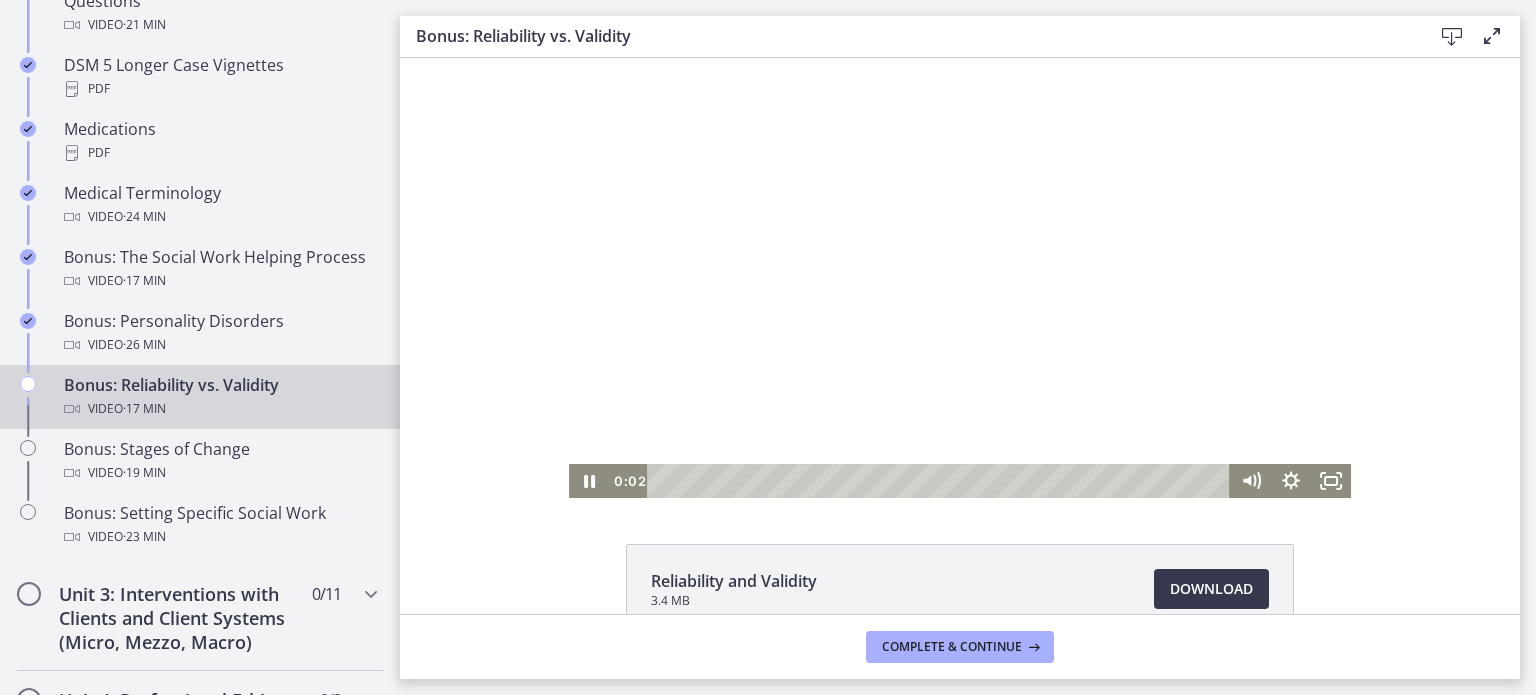 click at bounding box center (960, 278) 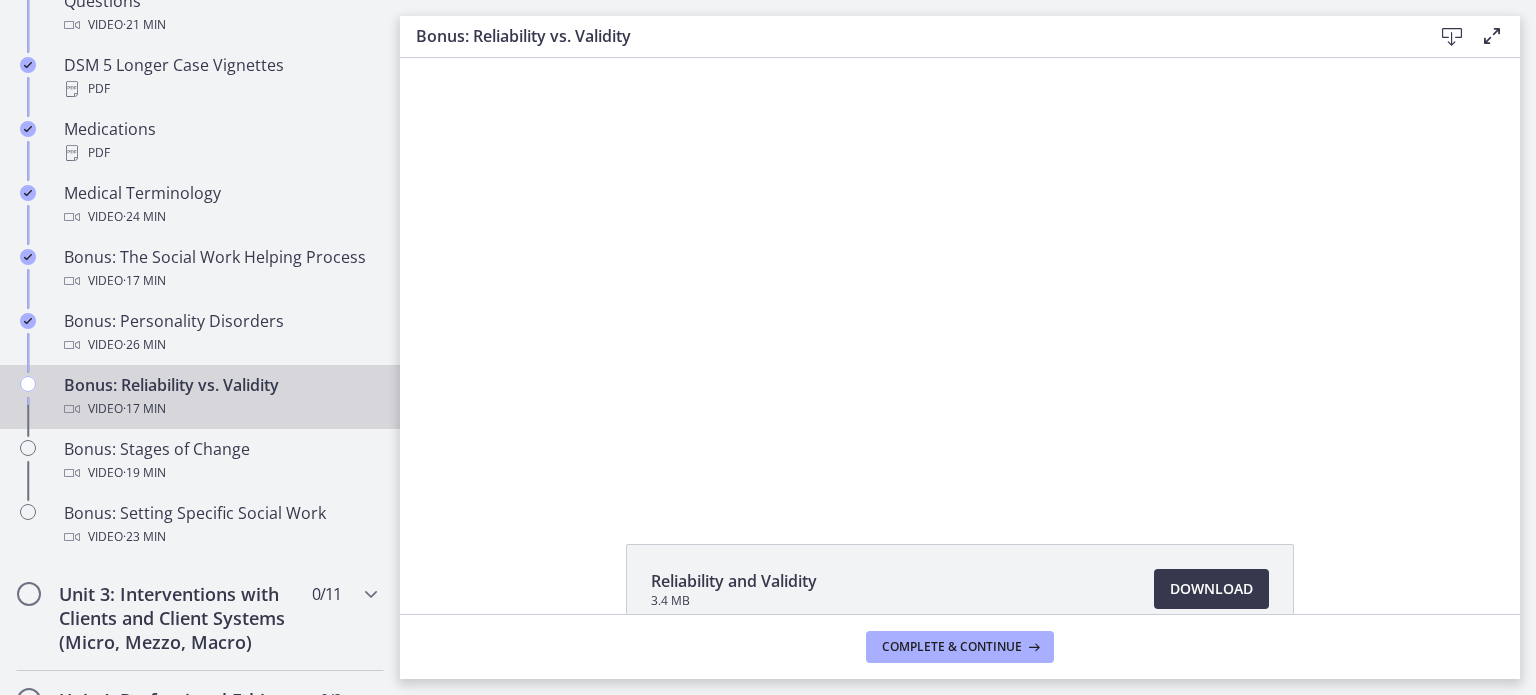 drag, startPoint x: 400, startPoint y: 258, endPoint x: 797, endPoint y: 309, distance: 400.26242 